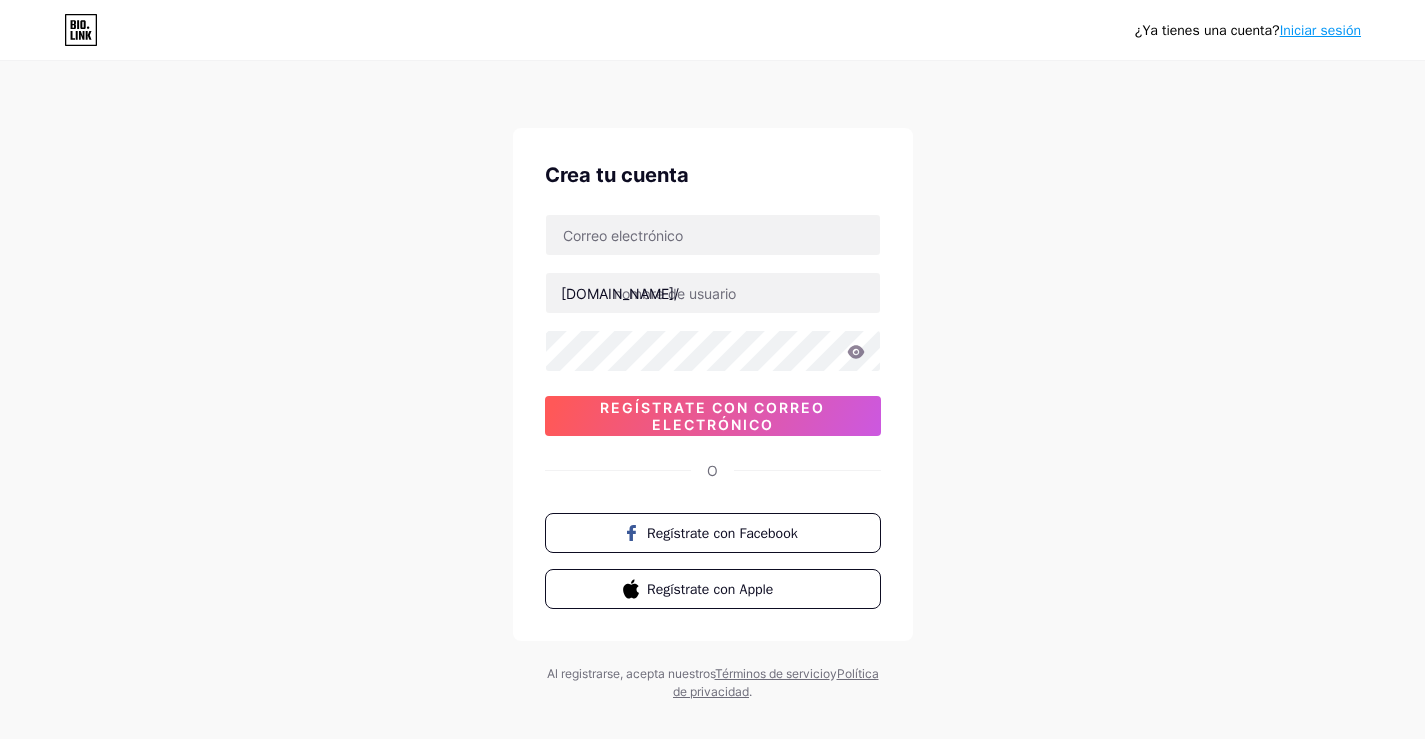 scroll, scrollTop: 0, scrollLeft: 0, axis: both 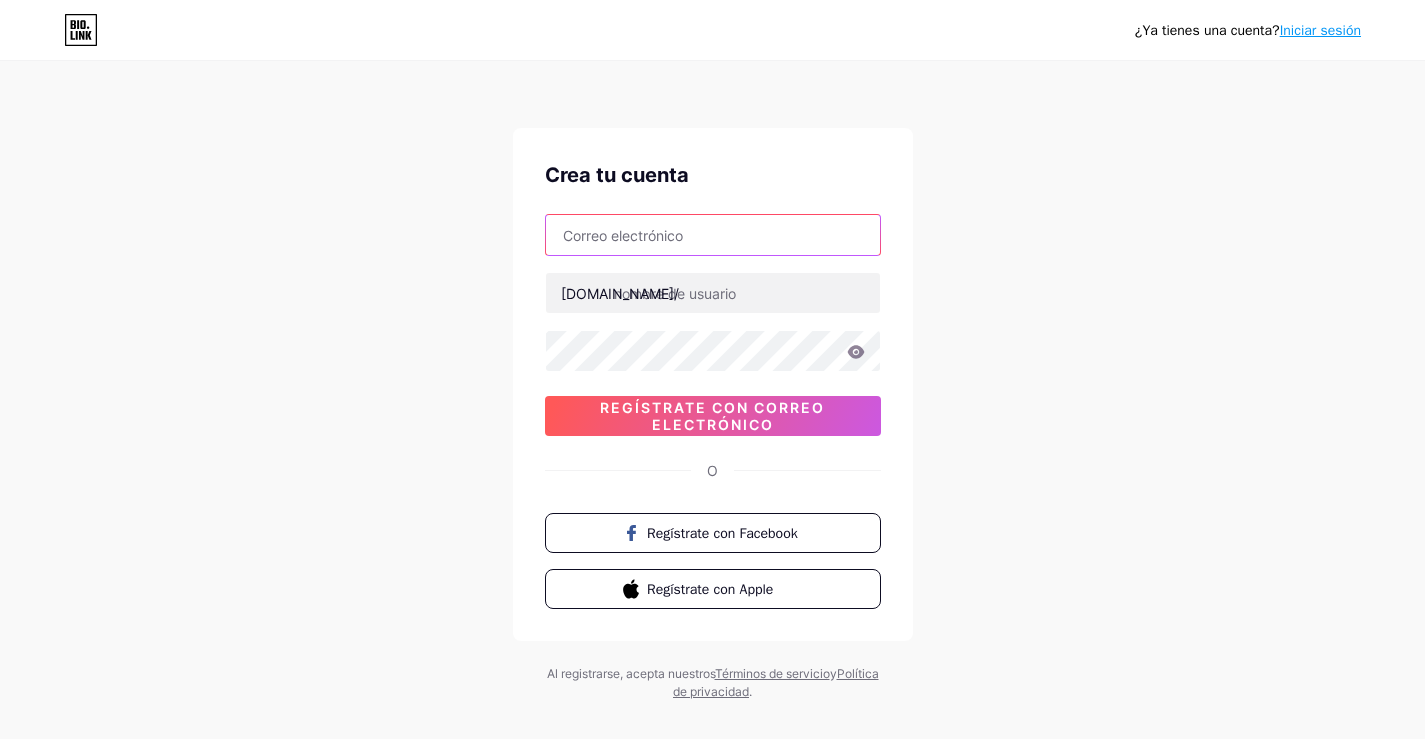 click at bounding box center [713, 235] 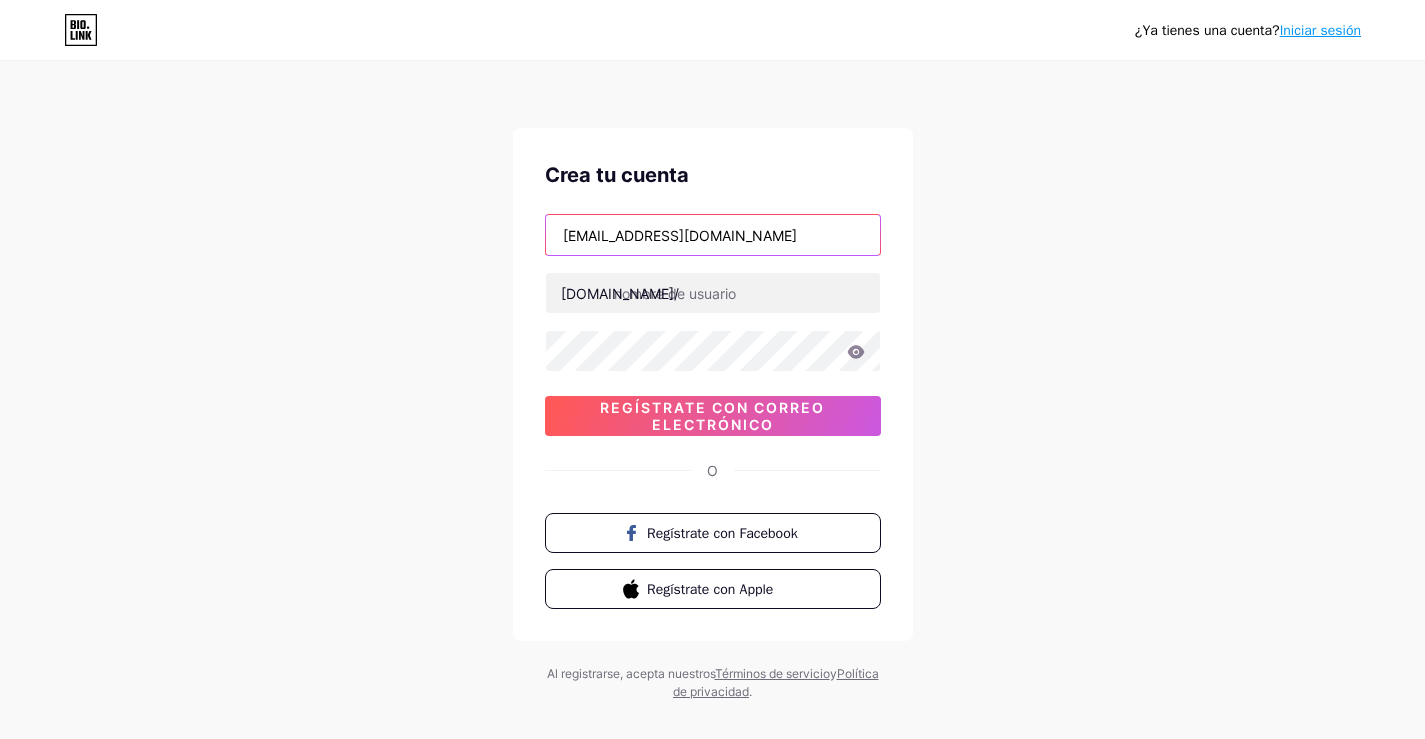 type on "[EMAIL_ADDRESS][DOMAIN_NAME]" 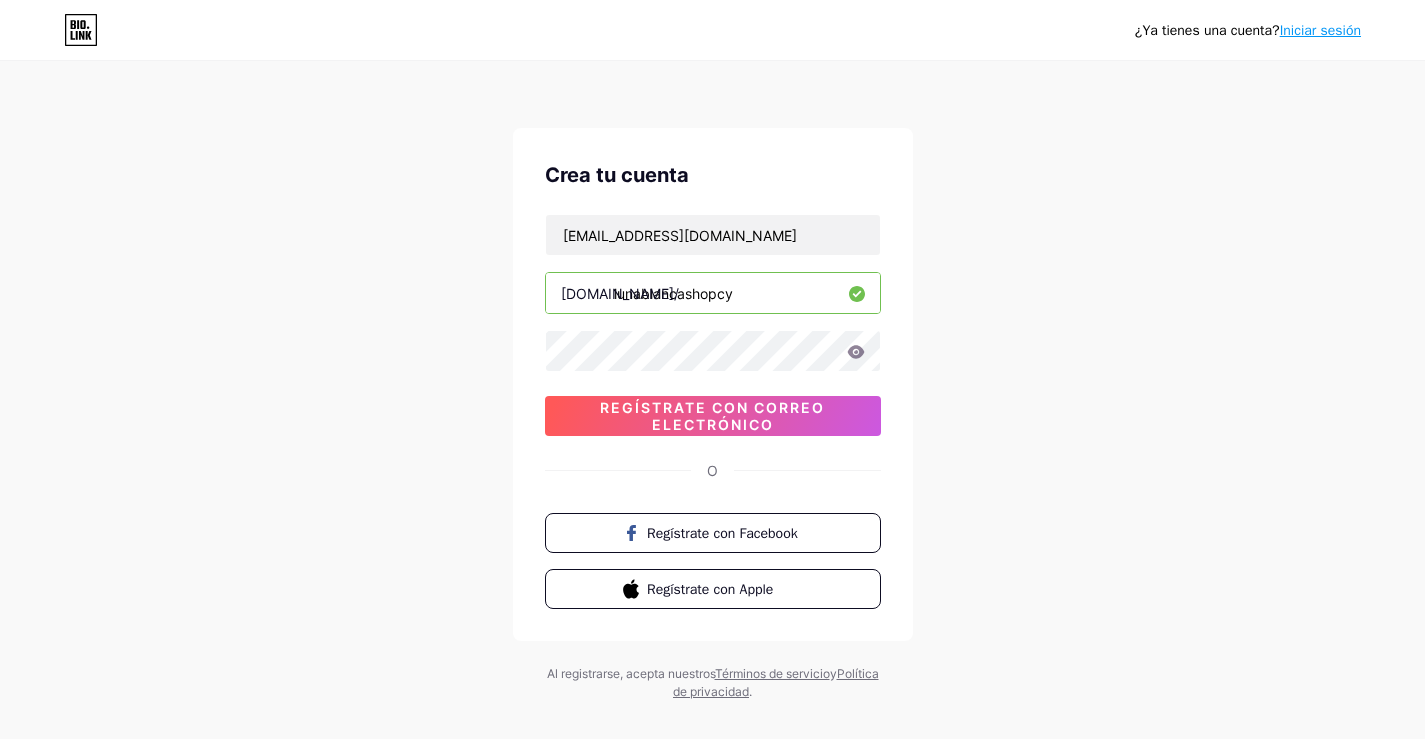 type on "lunablancashopcy" 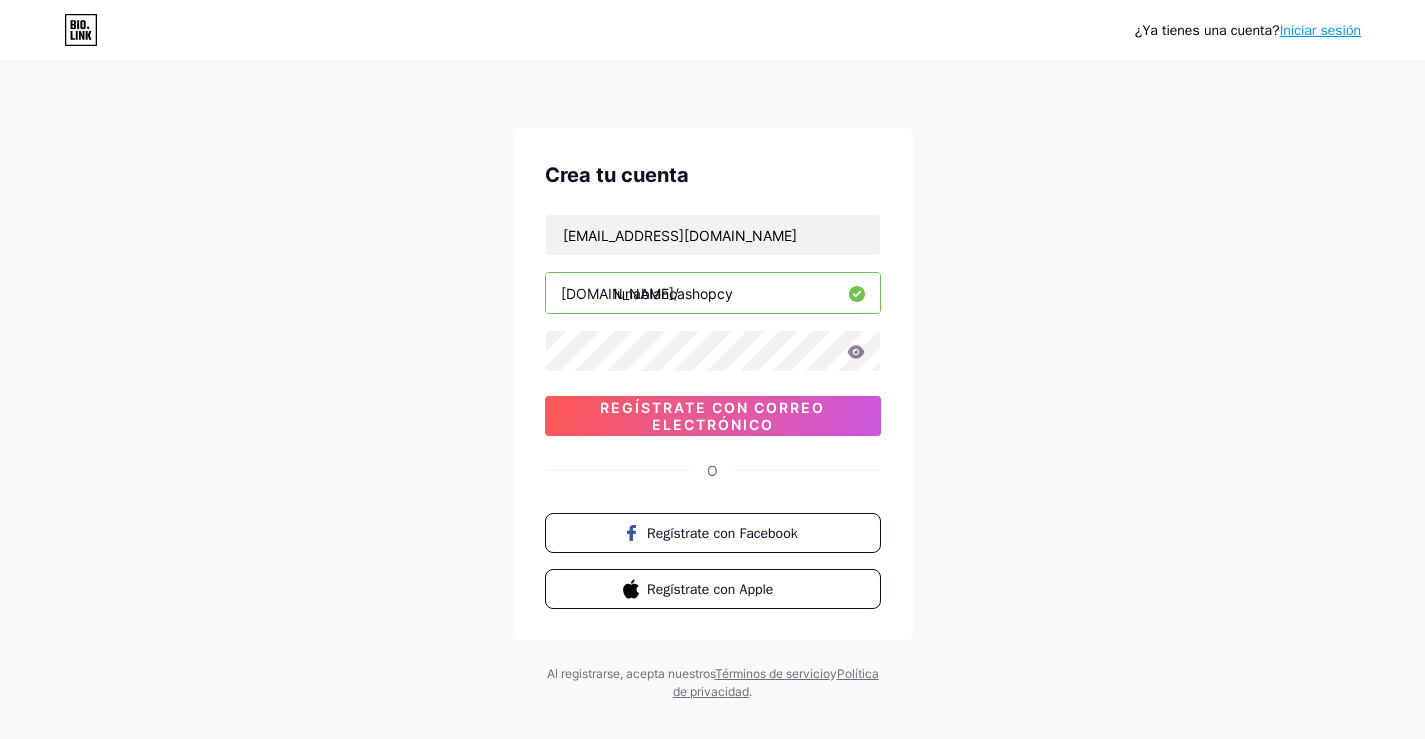 click on "lunablancashopcy" at bounding box center (713, 293) 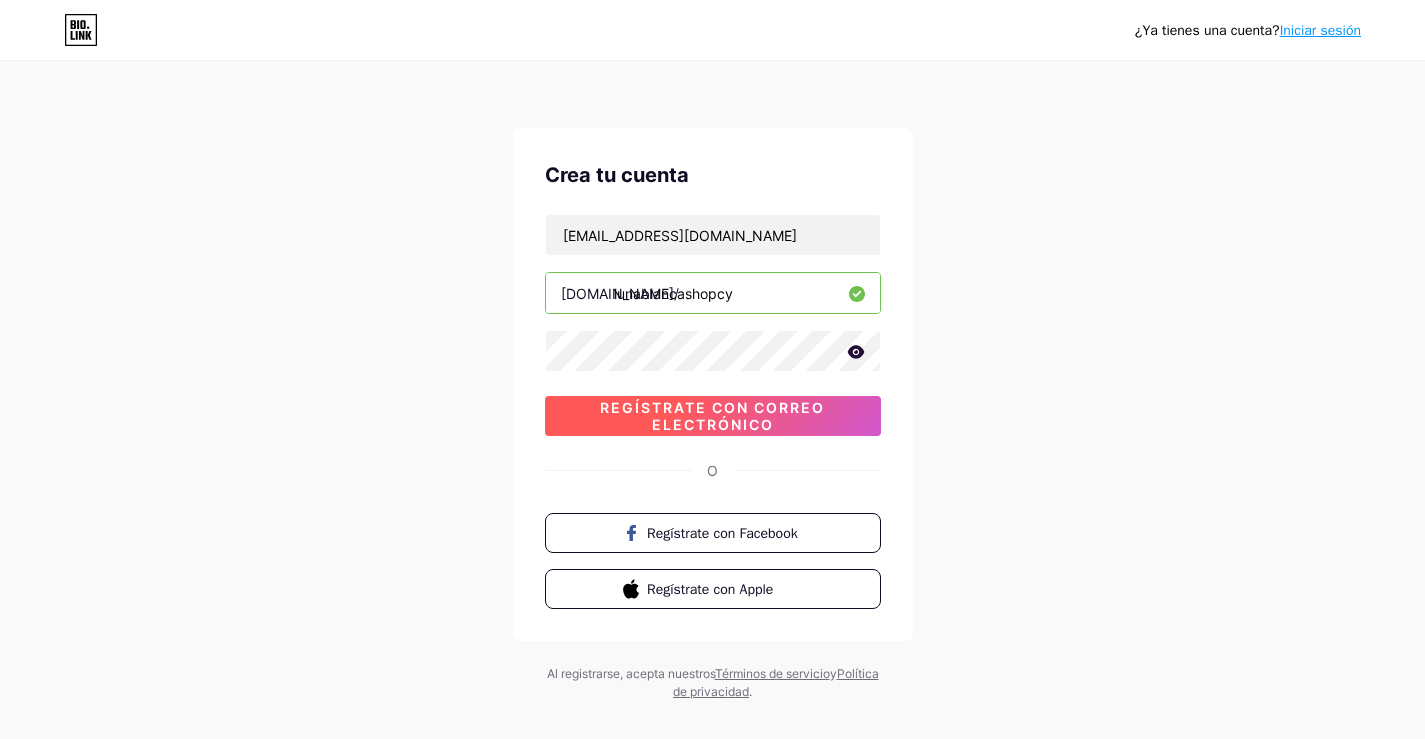 click on "Regístrate con correo electrónico" at bounding box center (713, 416) 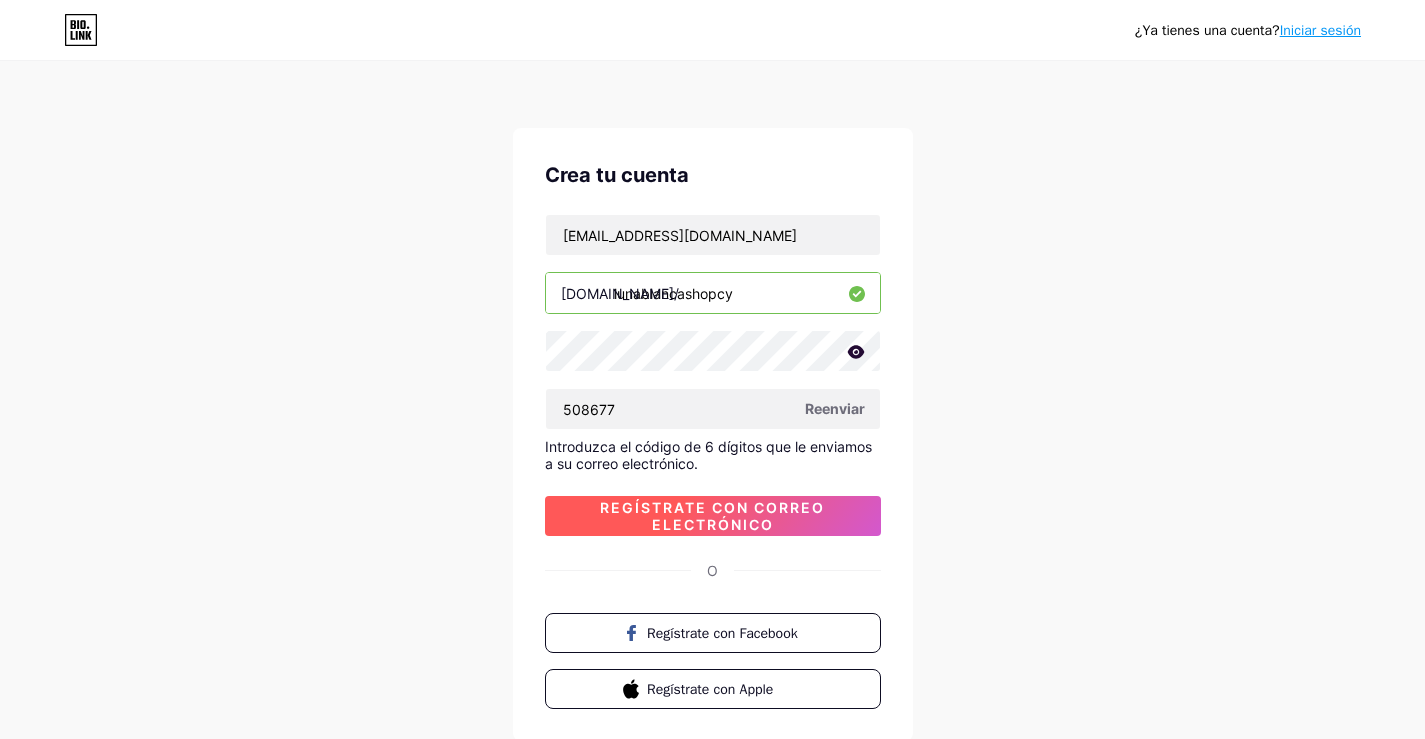 type on "508677" 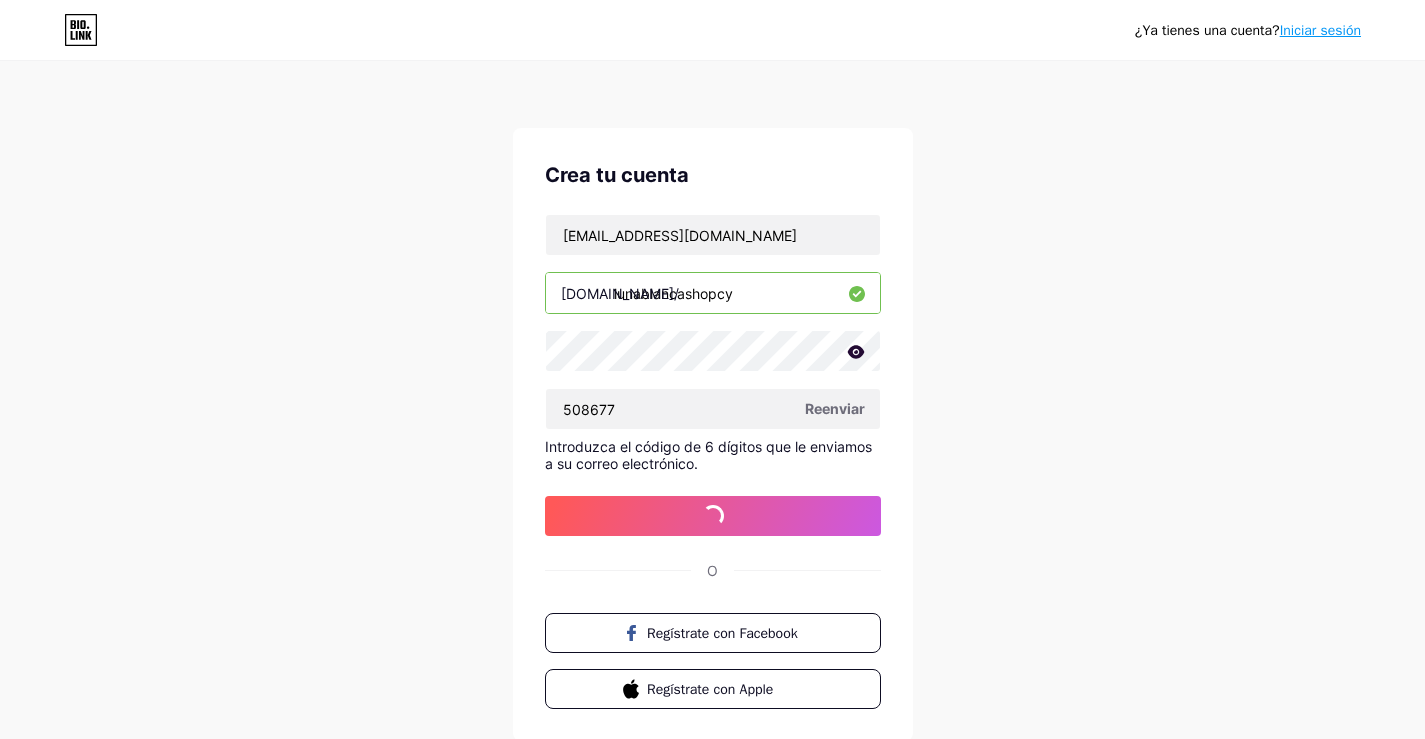 click 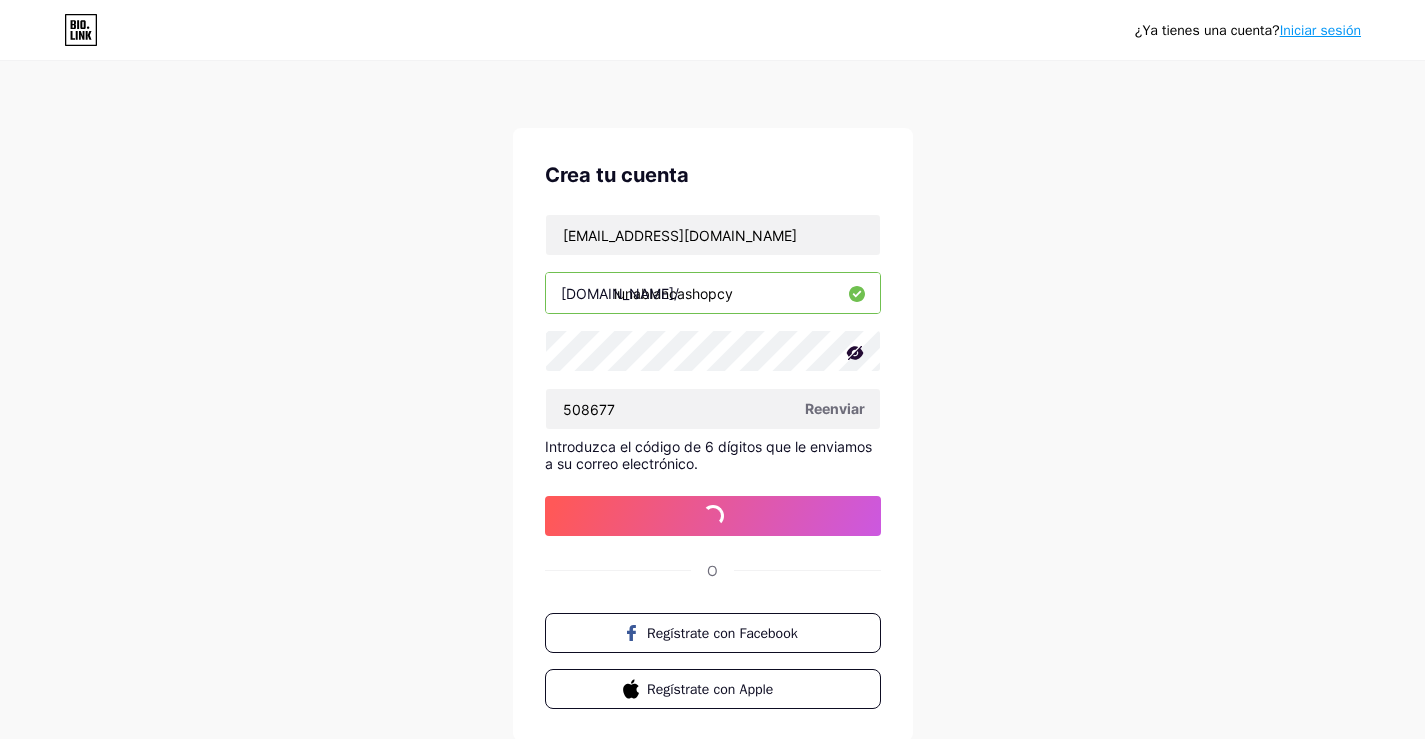 click 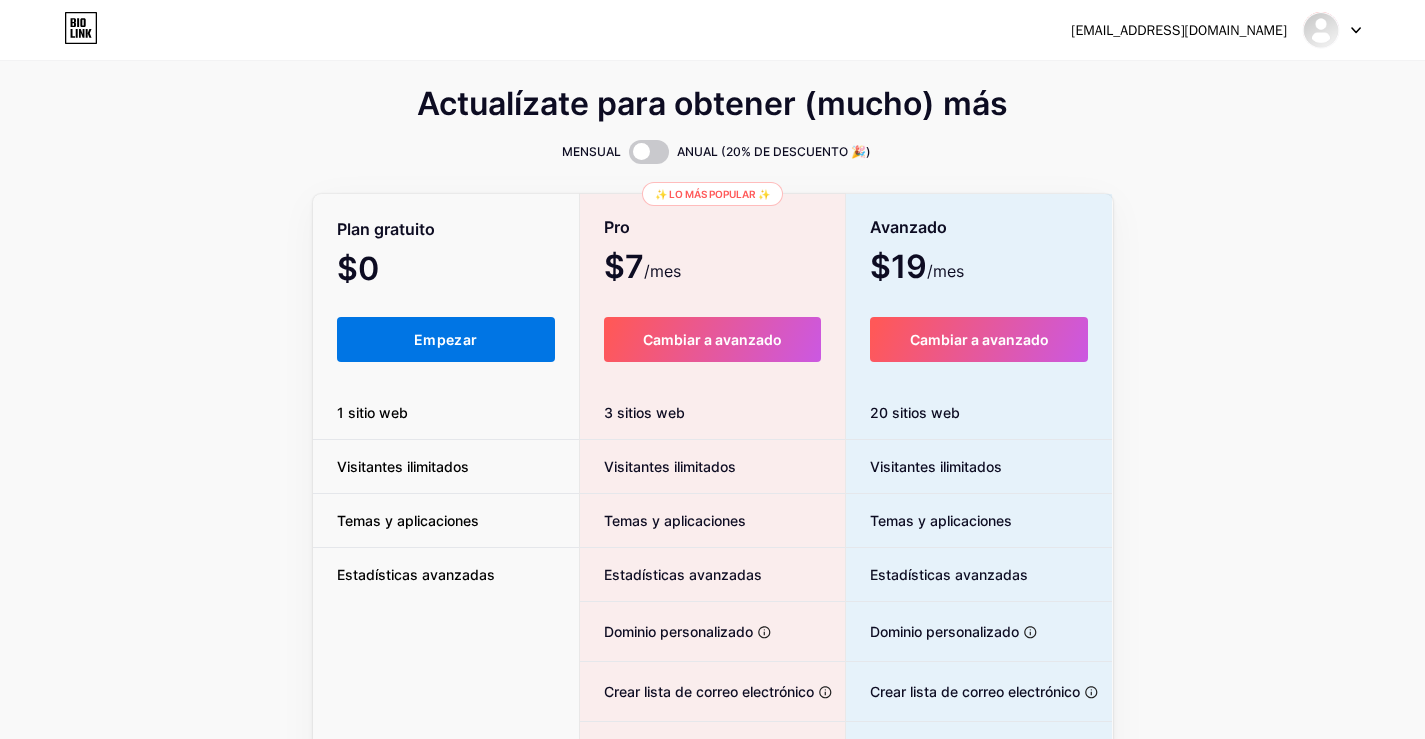 drag, startPoint x: 452, startPoint y: 335, endPoint x: 465, endPoint y: 332, distance: 13.341664 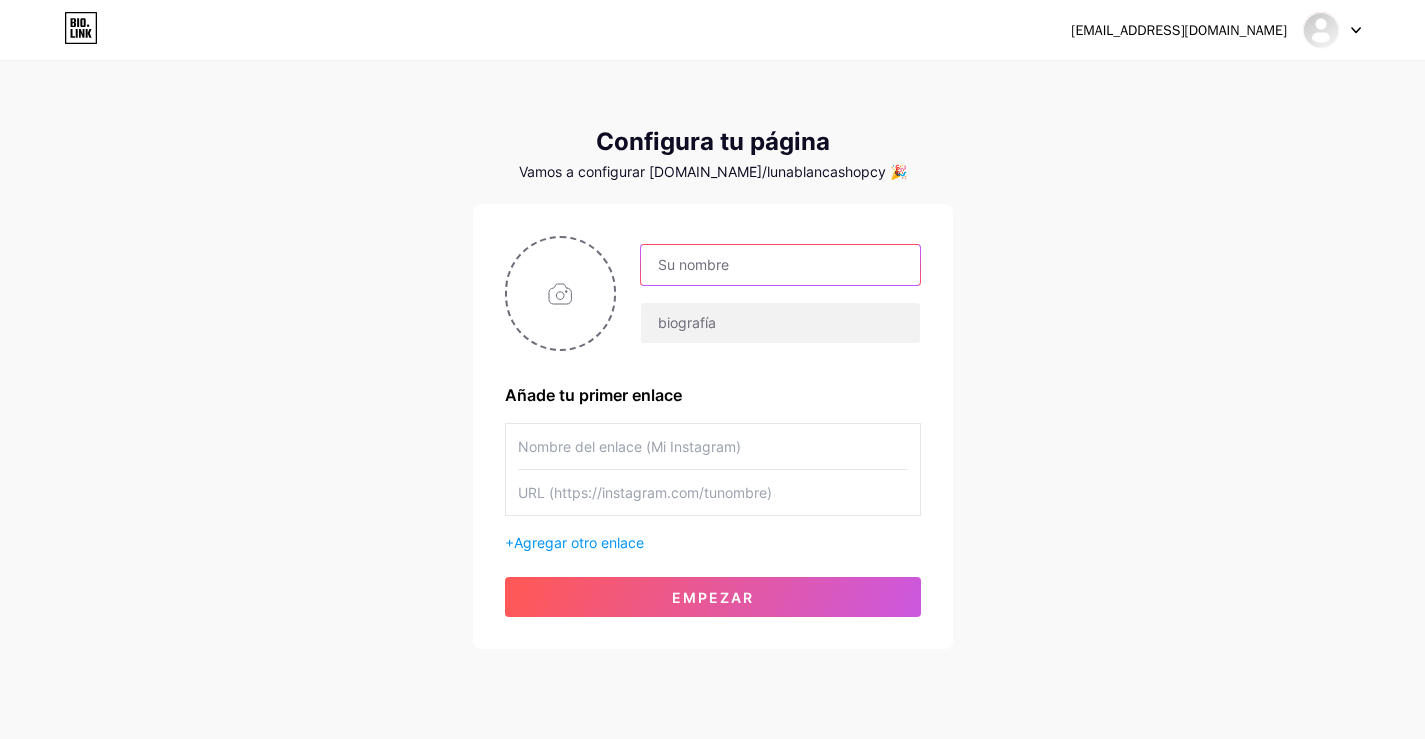 click at bounding box center (780, 265) 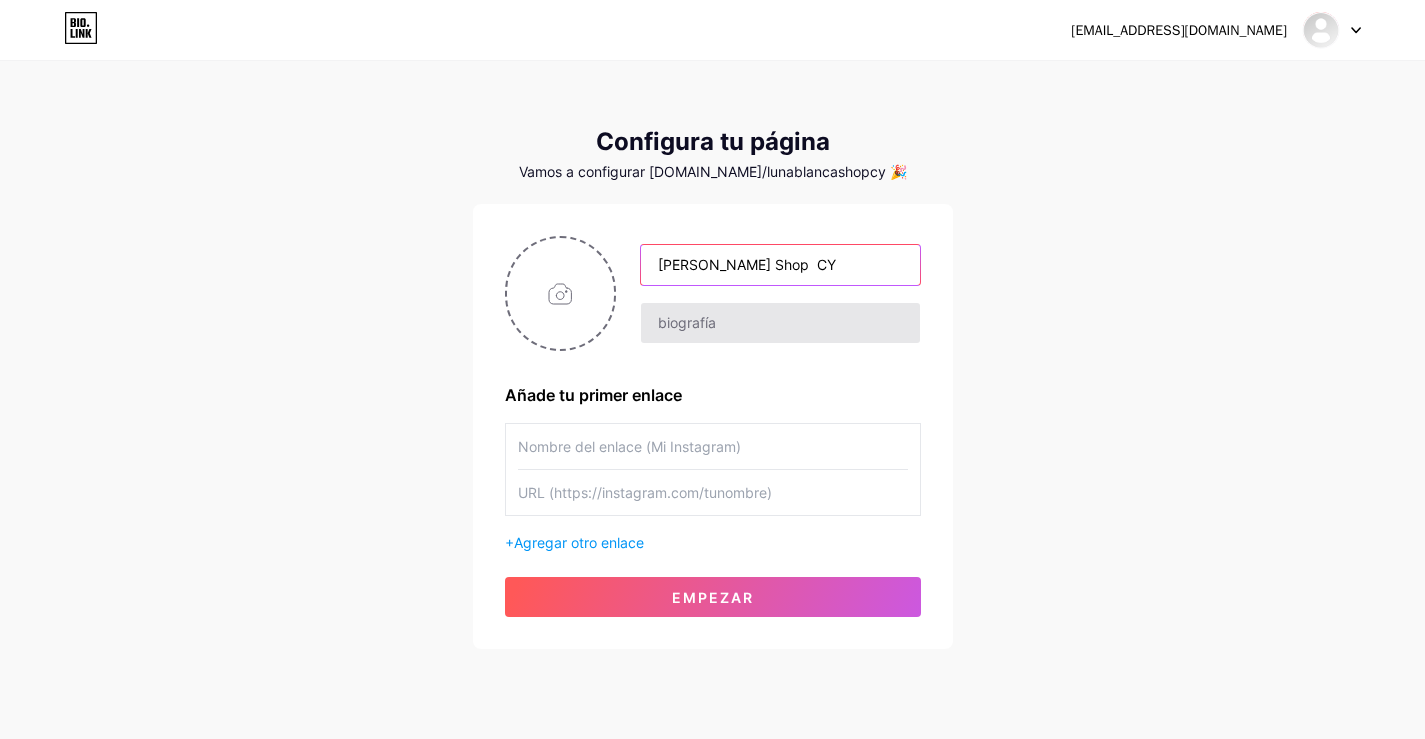 type on "[PERSON_NAME] Shop  CY" 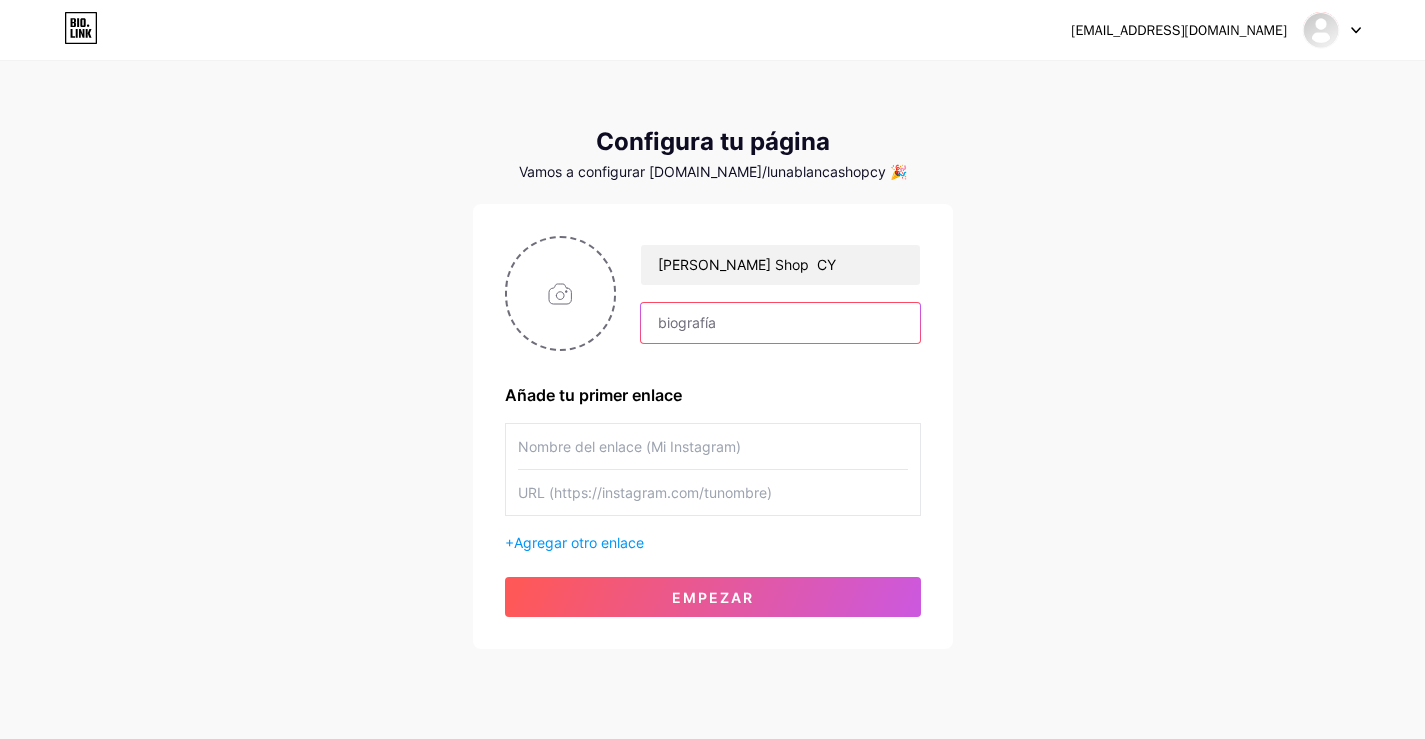 click at bounding box center (780, 323) 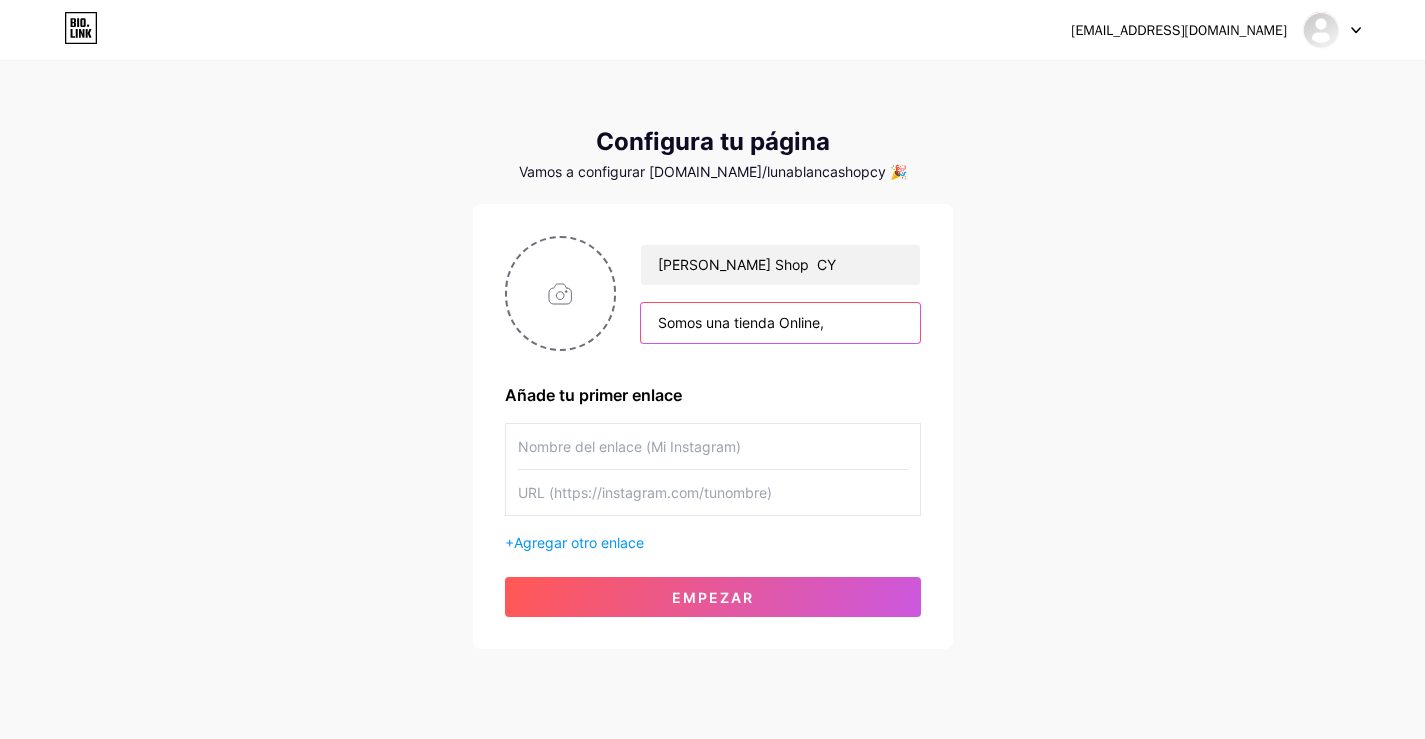 paste on "partner" 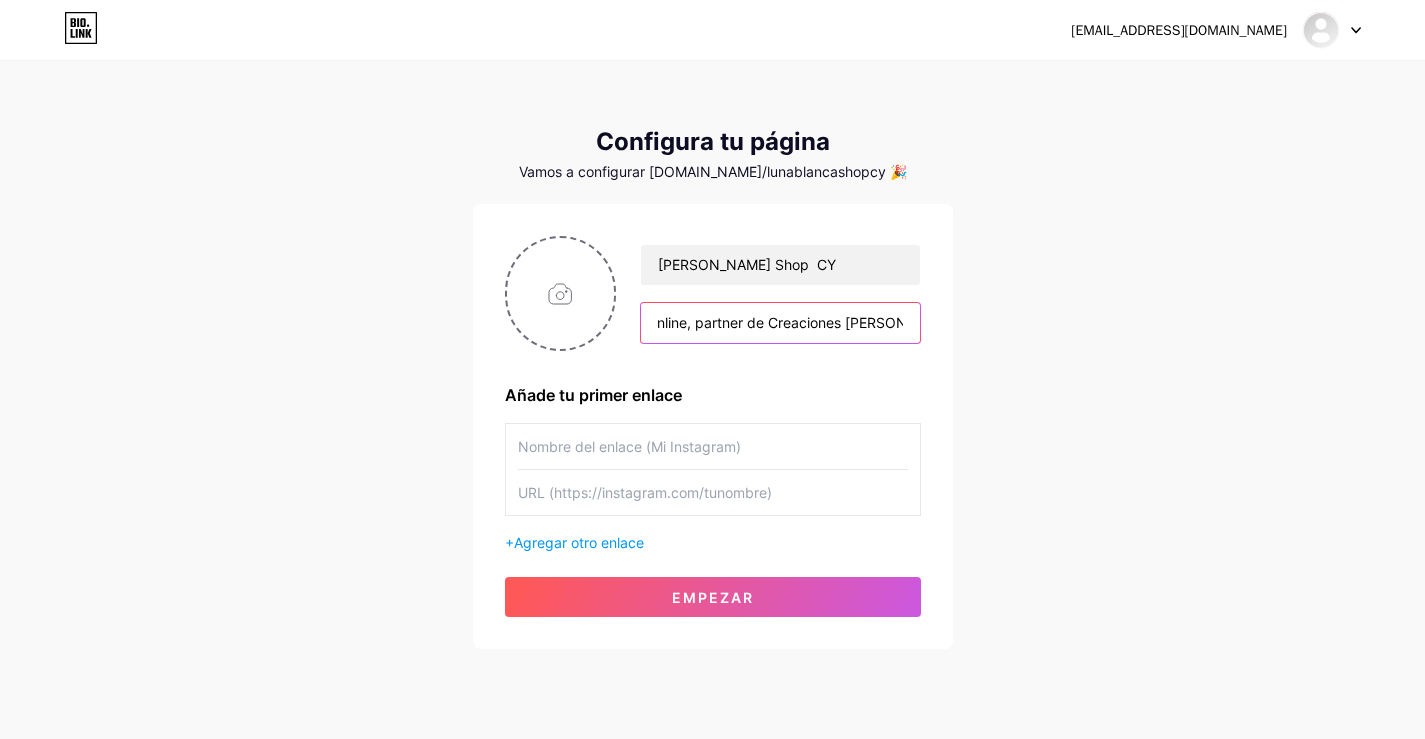 scroll, scrollTop: 0, scrollLeft: 142, axis: horizontal 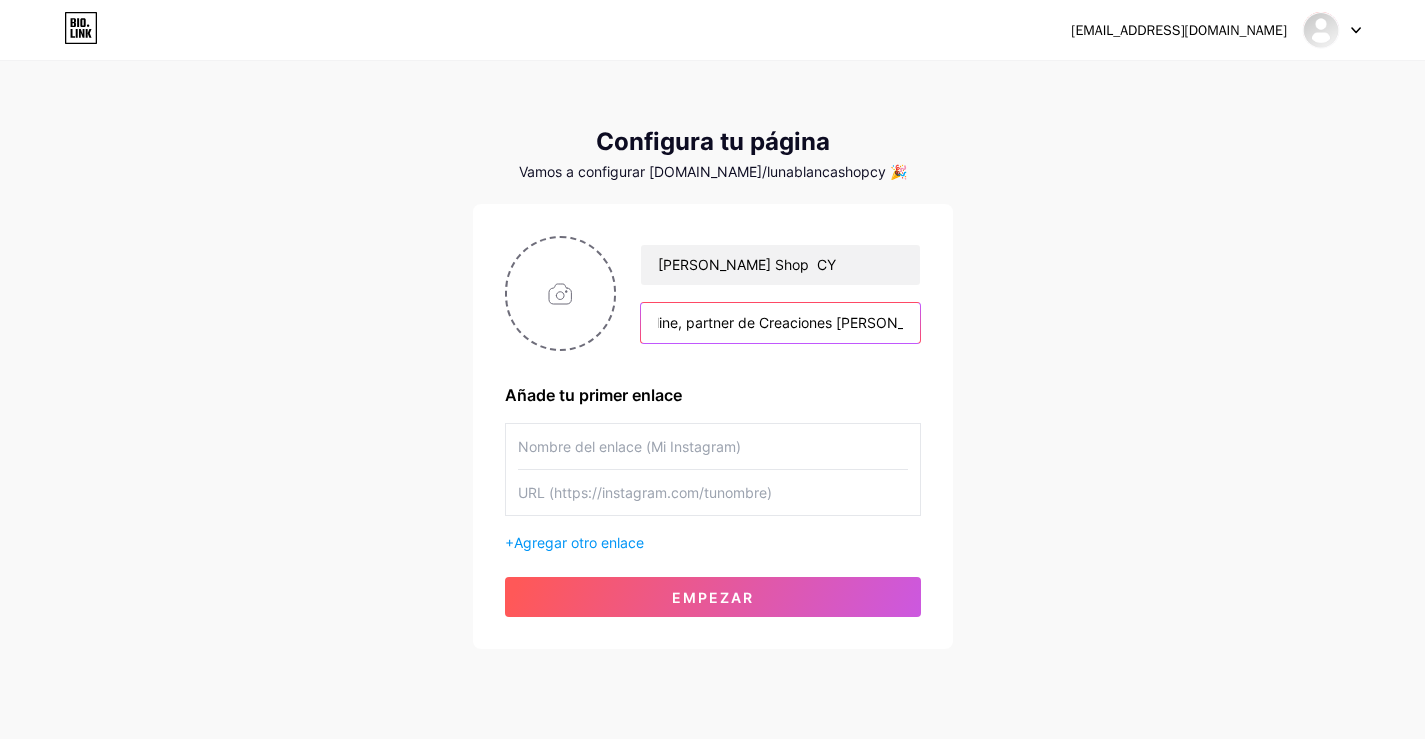 type on "Somos una tienda Online, partner de Creaciones [PERSON_NAME] <3" 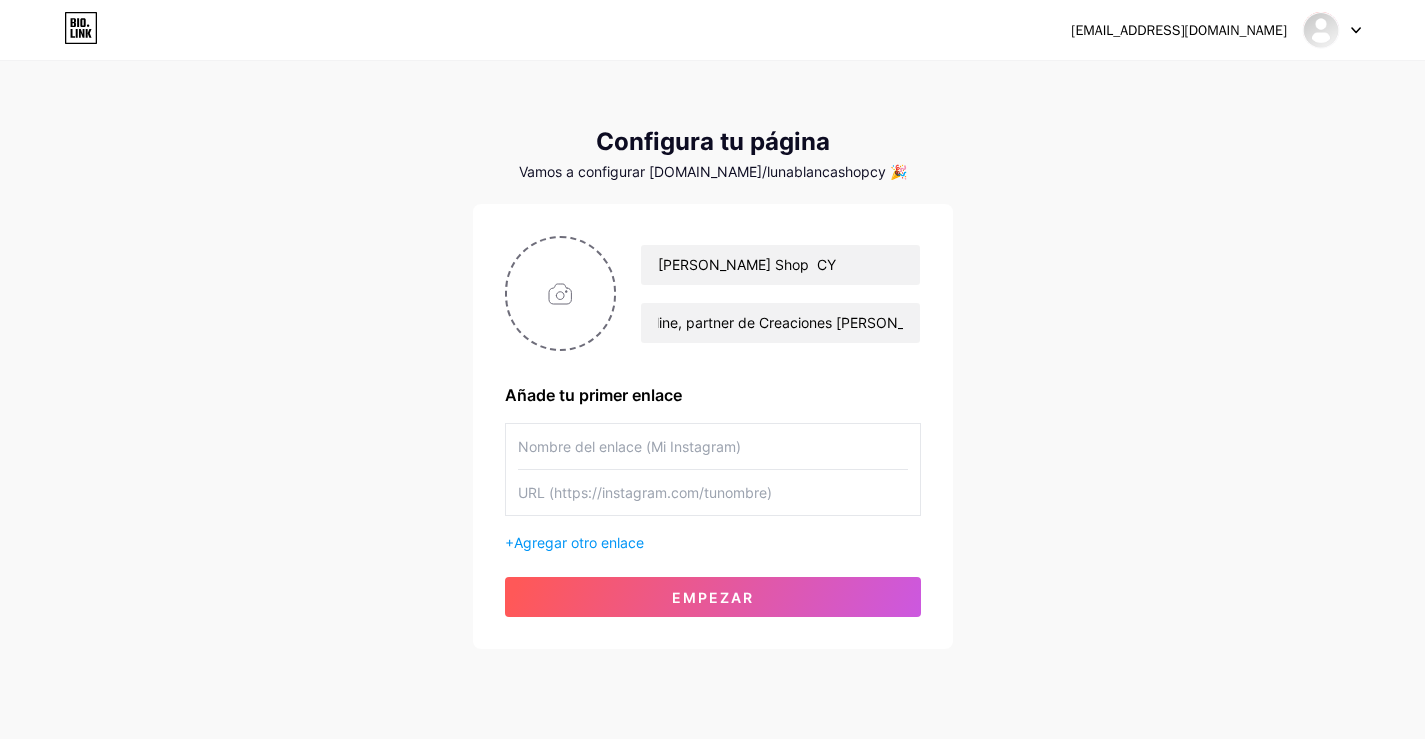 scroll, scrollTop: 0, scrollLeft: 0, axis: both 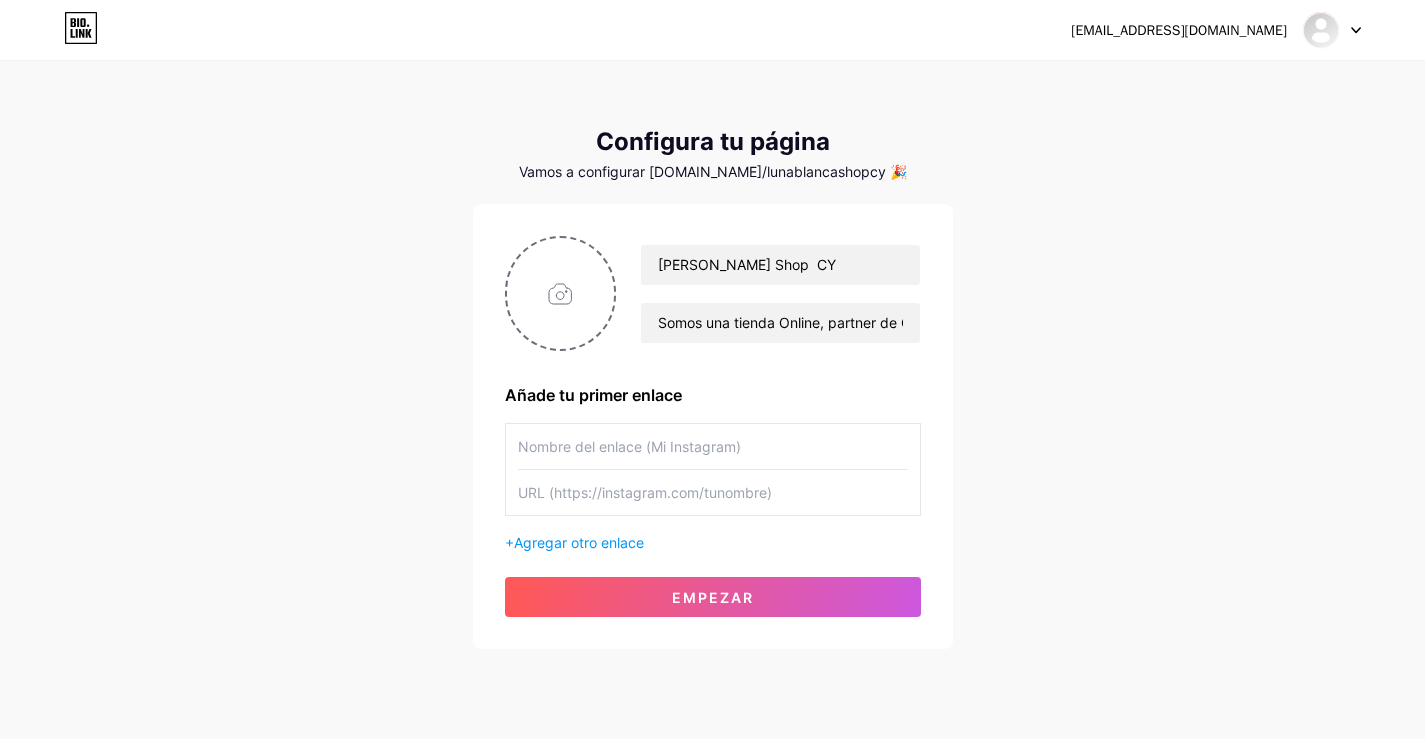 click at bounding box center [713, 446] 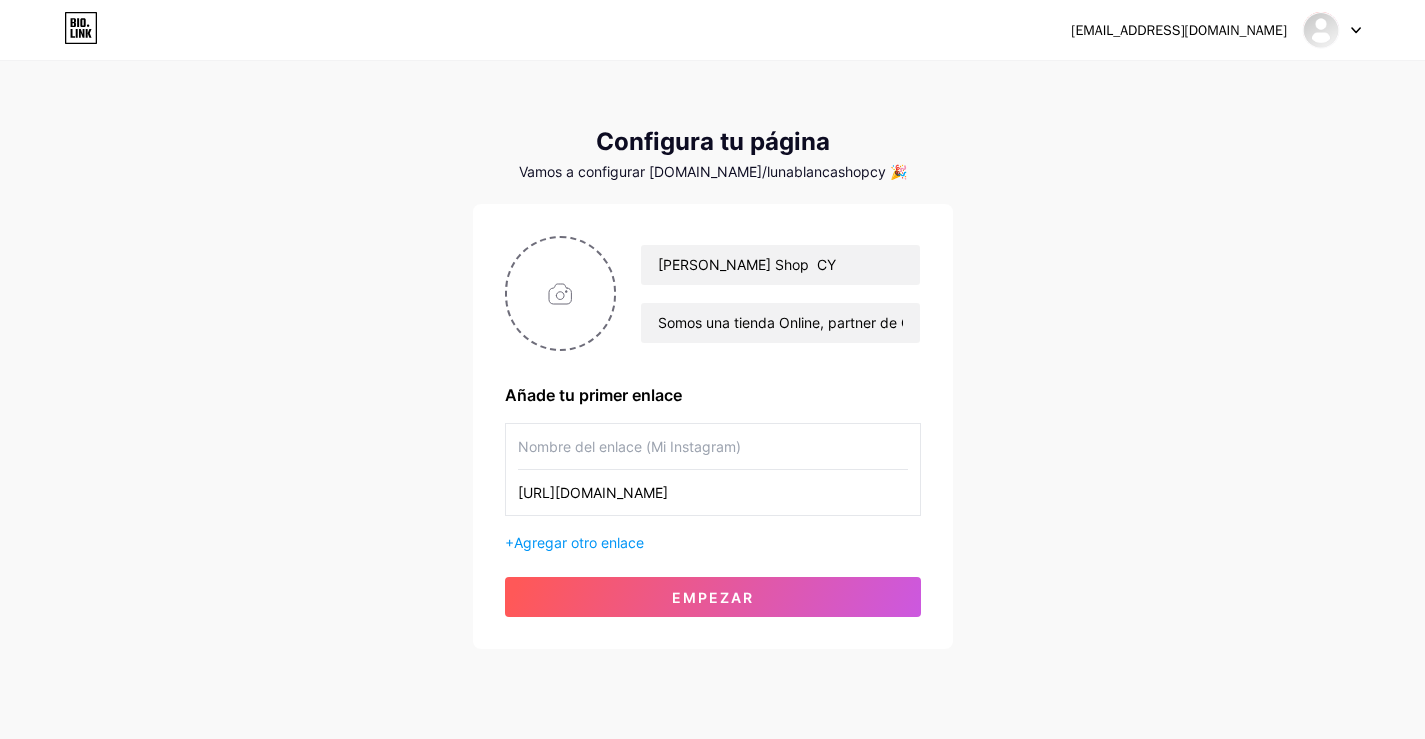 scroll, scrollTop: 0, scrollLeft: 143, axis: horizontal 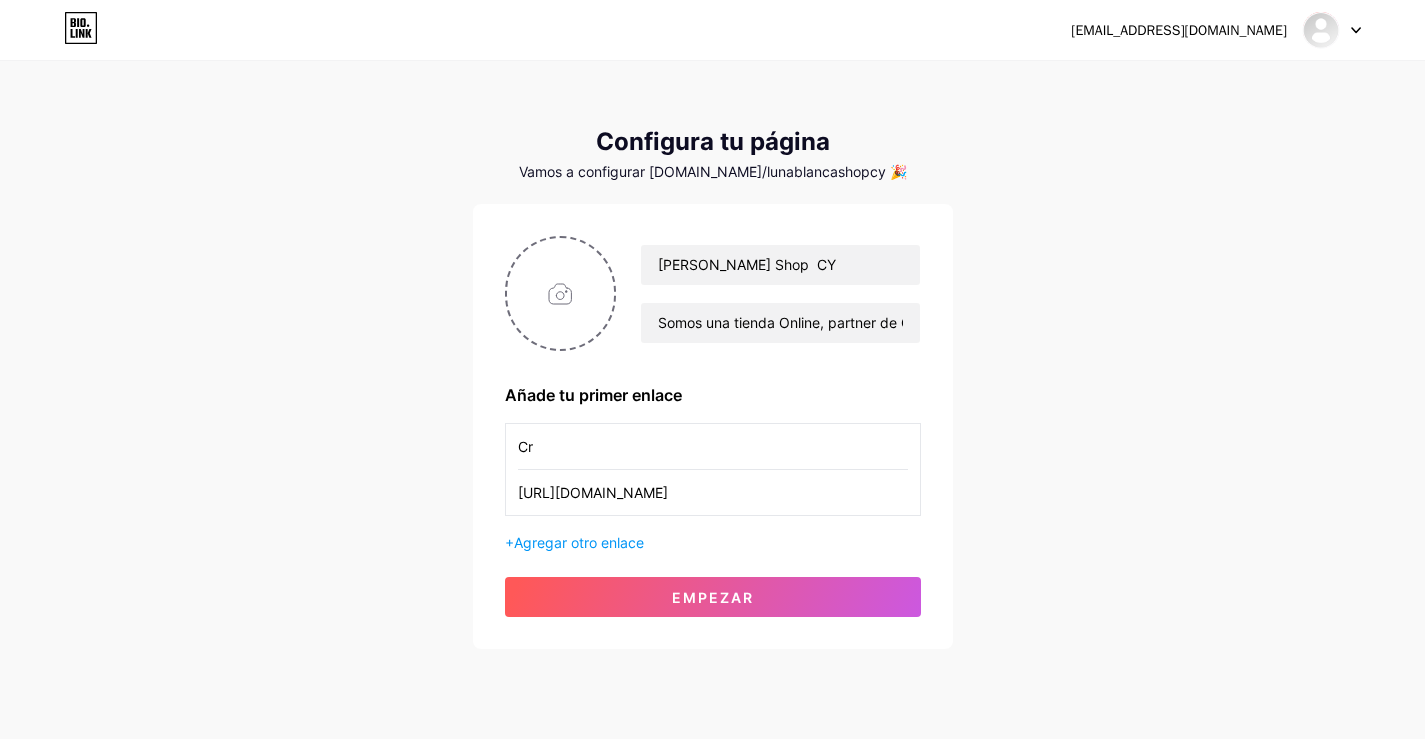 type on "C" 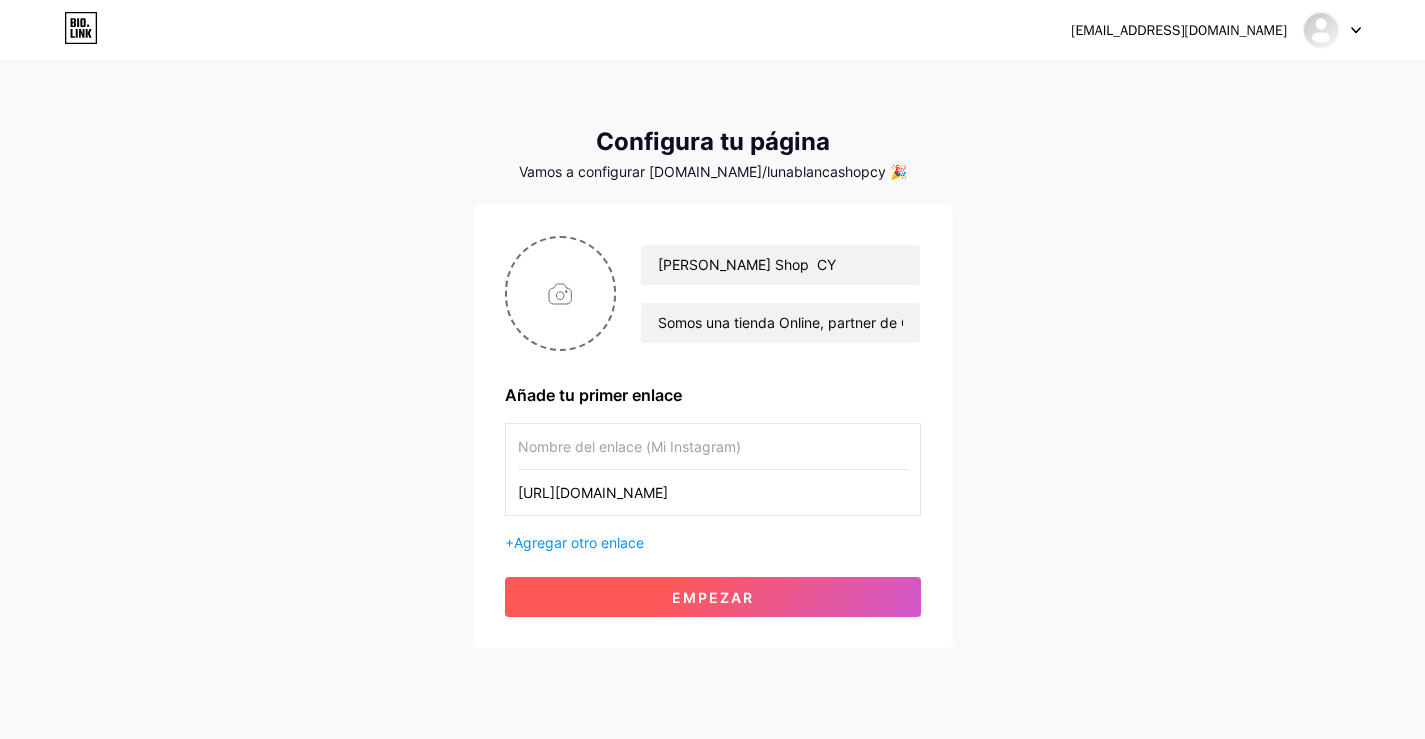 click on "Empezar" at bounding box center [713, 597] 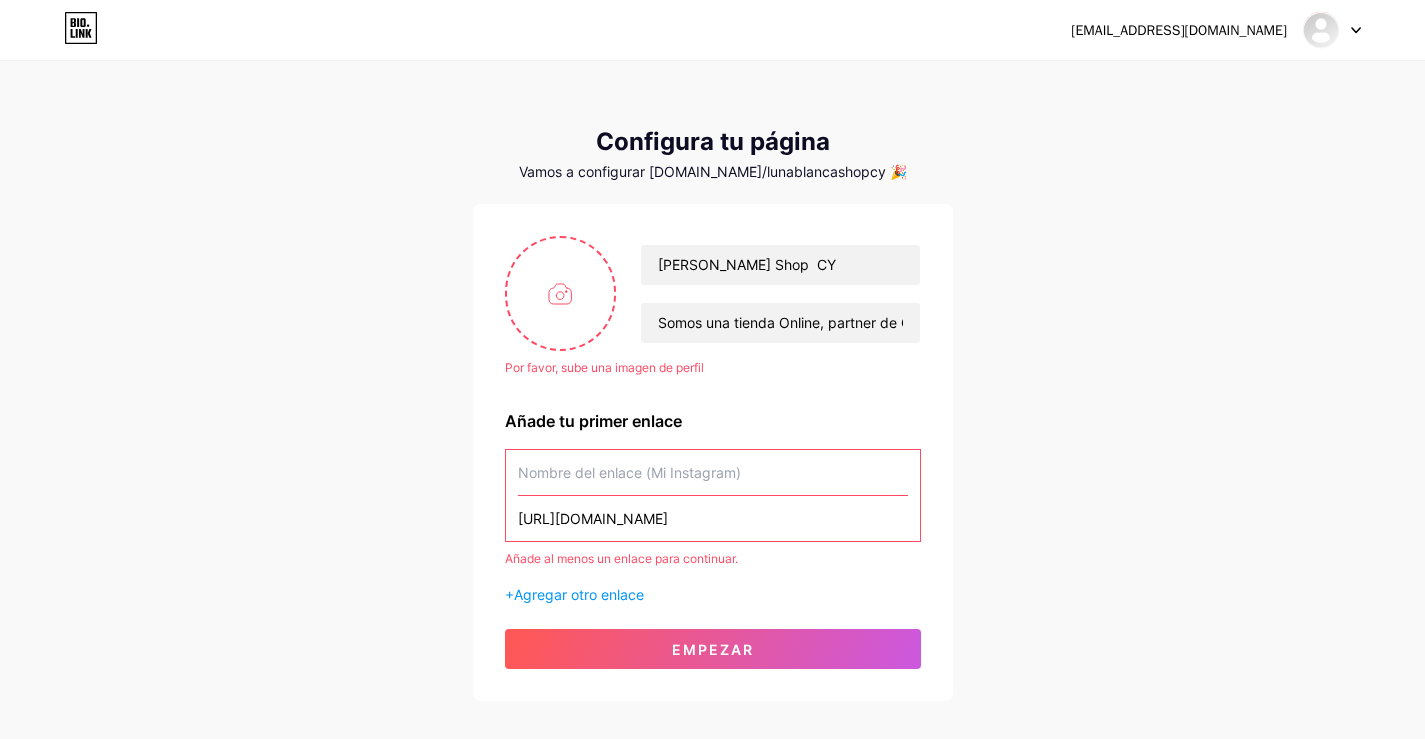 click at bounding box center (713, 472) 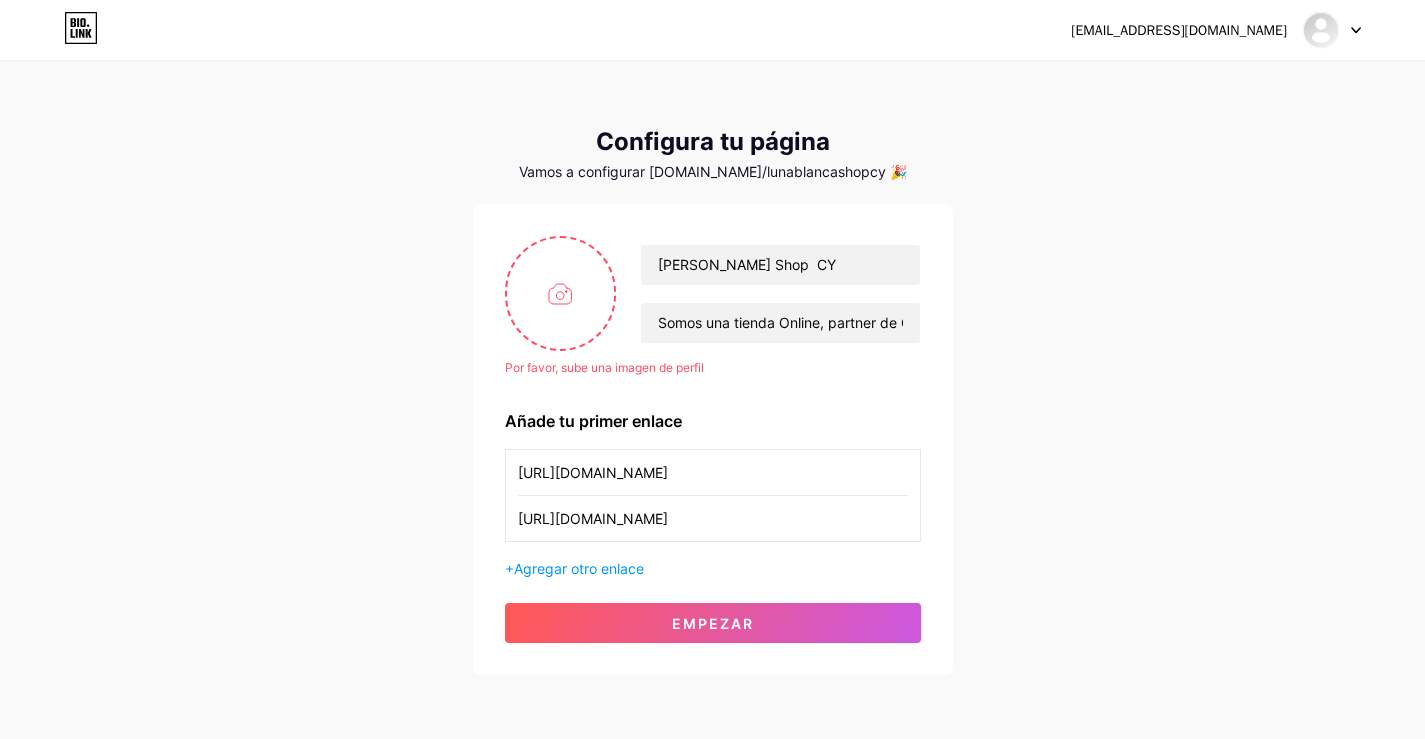 scroll, scrollTop: 0, scrollLeft: 143, axis: horizontal 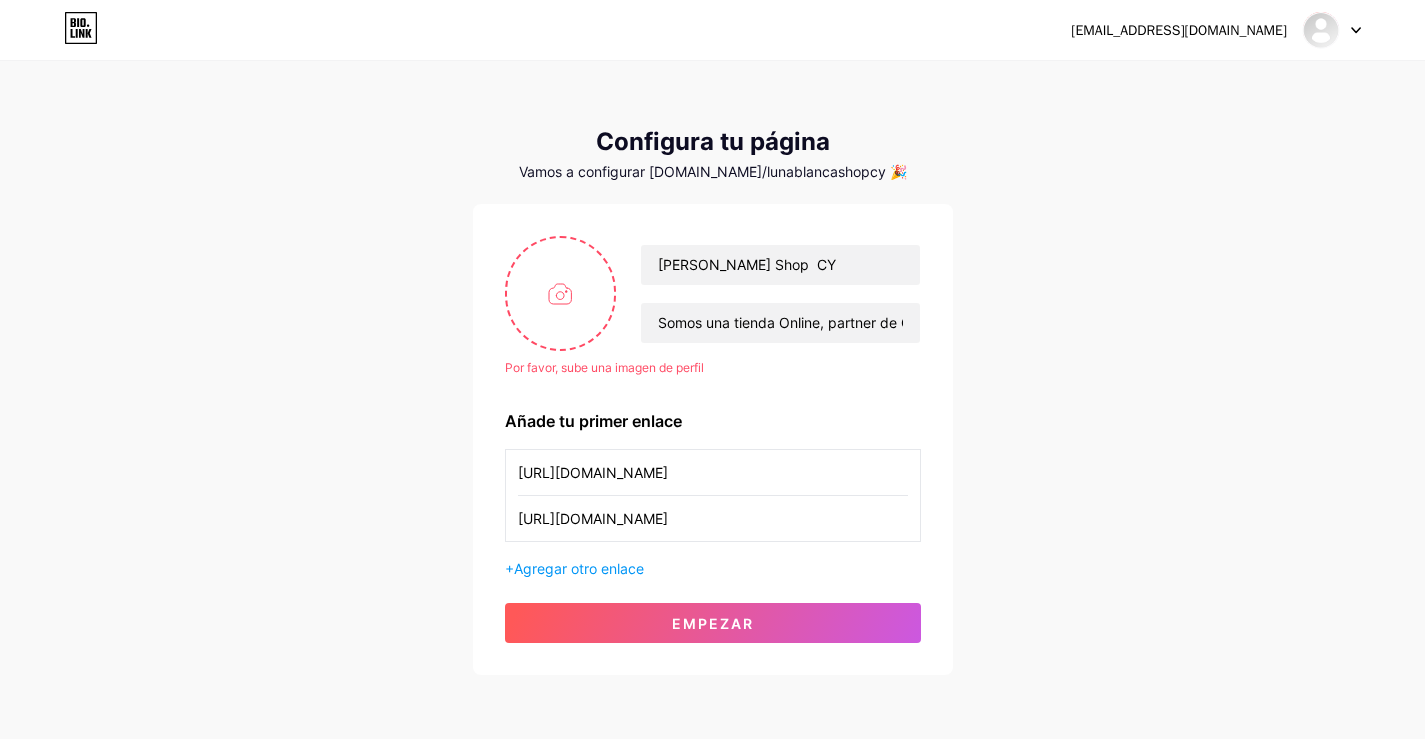 type on "[URL][DOMAIN_NAME]" 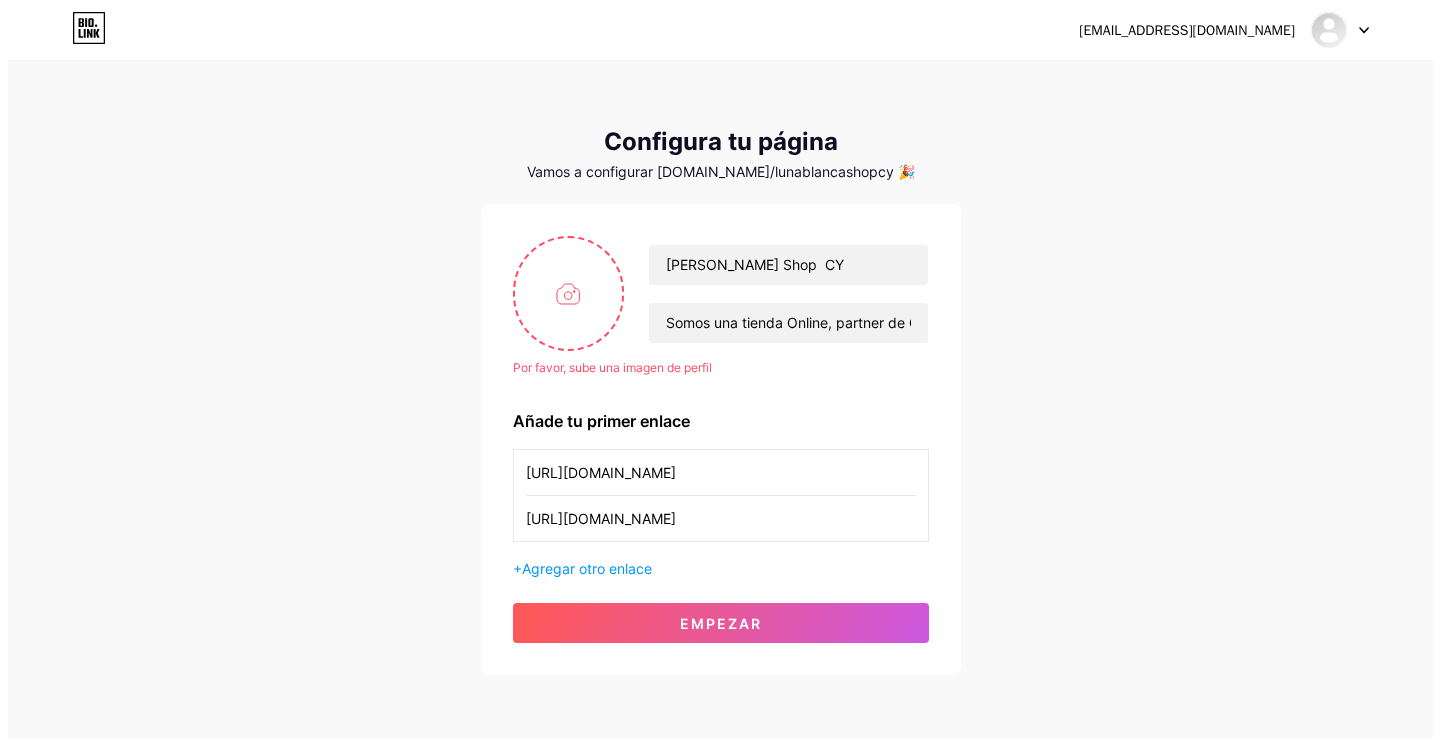 scroll, scrollTop: 0, scrollLeft: 0, axis: both 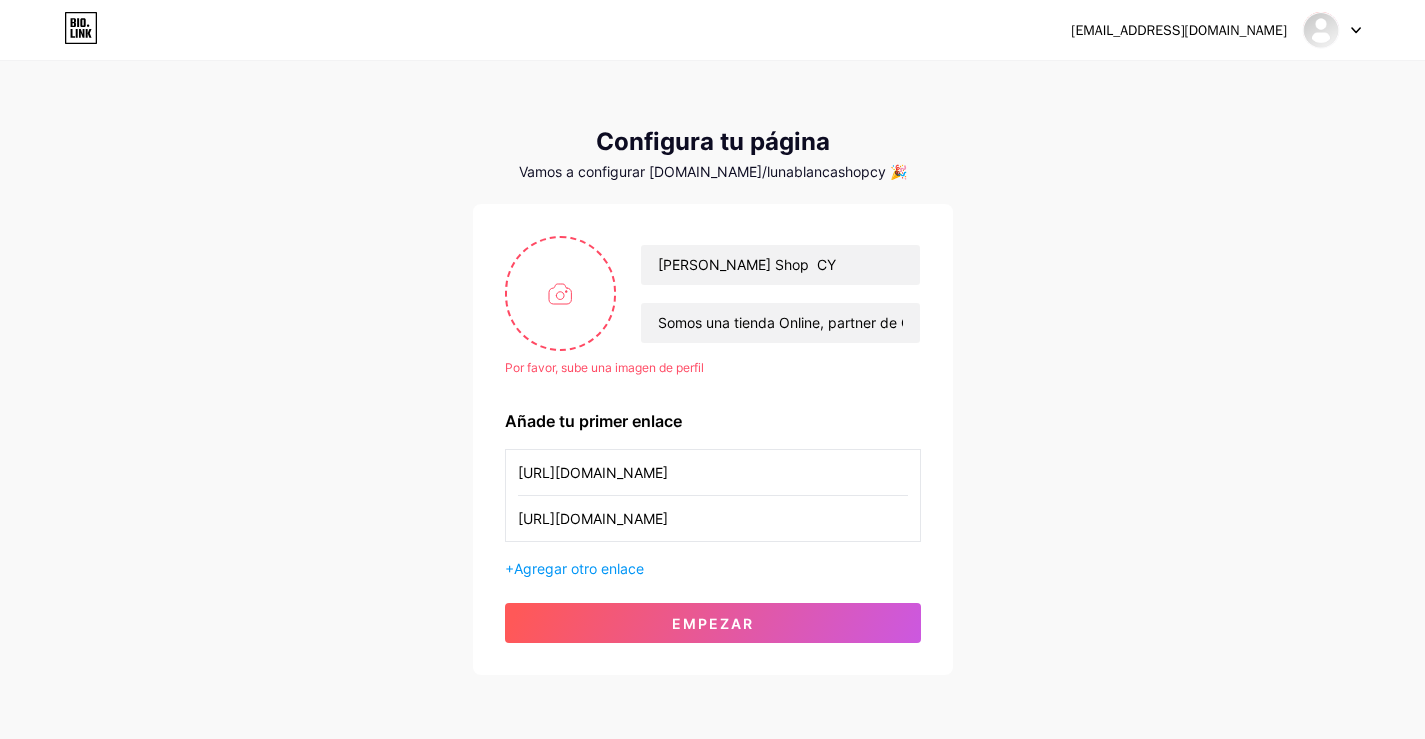 click on "Añade tu primer enlace" at bounding box center (713, 421) 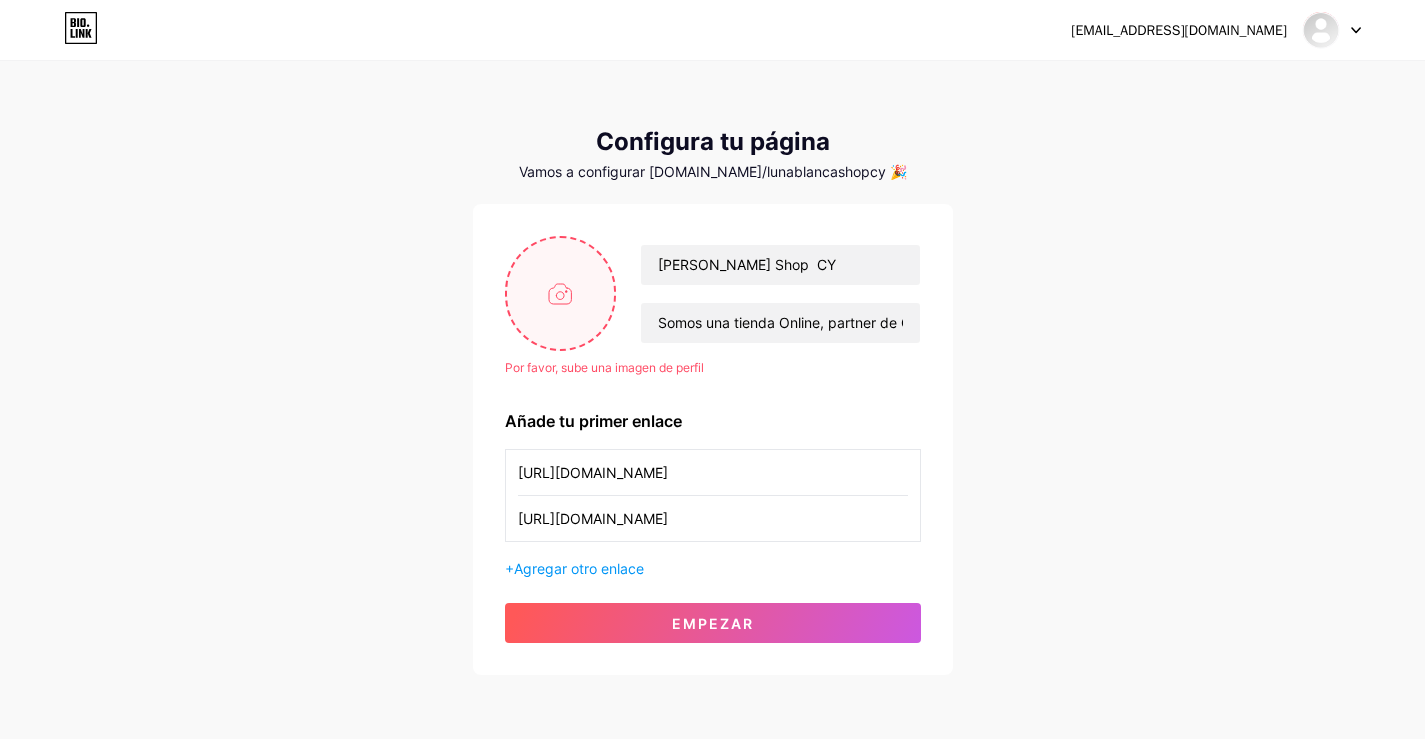 click at bounding box center [561, 293] 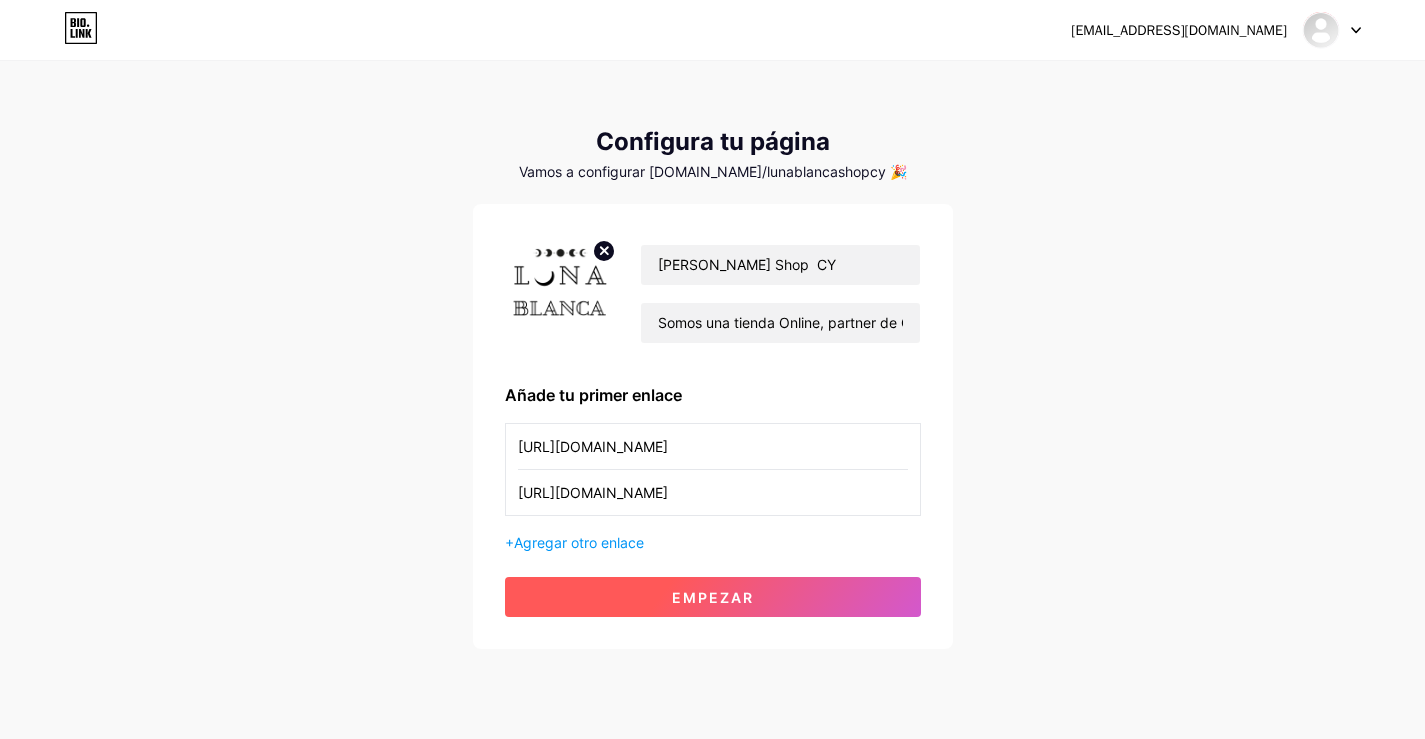 click on "Empezar" at bounding box center [713, 597] 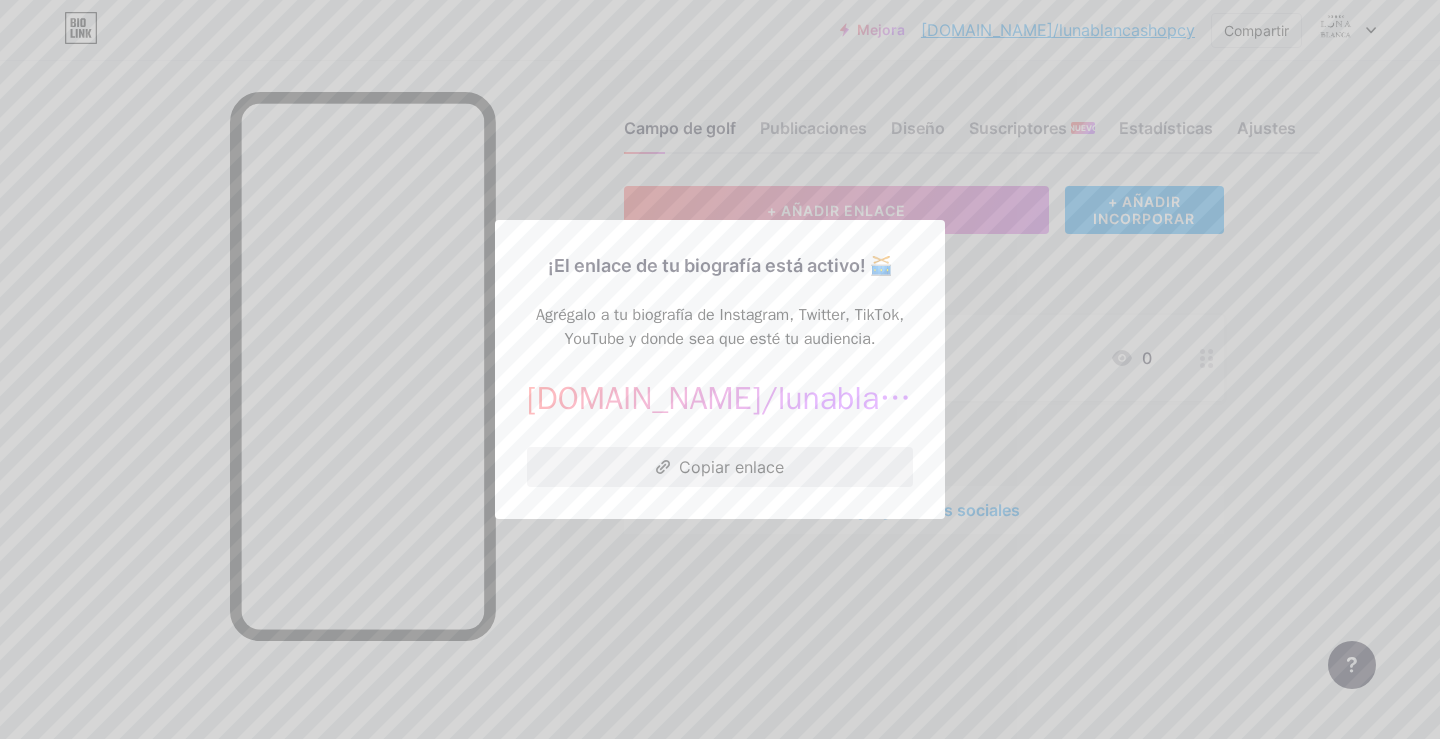 click on "Copiar enlace" at bounding box center [731, 467] 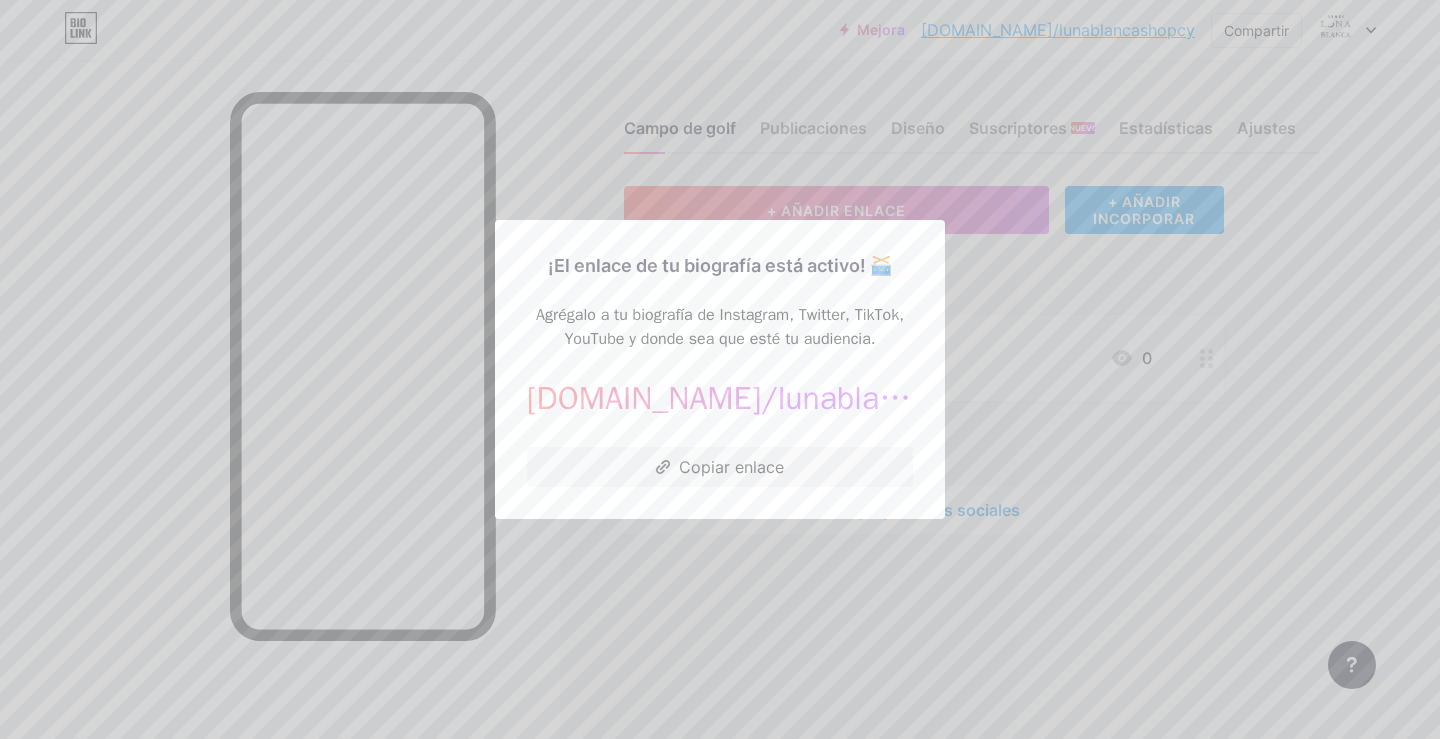 click on "¡El enlace de tu biografía está activo! 🥁
Agrégalo a tu biografía de Instagram, Twitter, TikTok, YouTube y donde sea que esté tu audiencia.
[DOMAIN_NAME]/  lunablancashopcy   [URL][DOMAIN_NAME]     Copiar enlace" at bounding box center [720, 369] 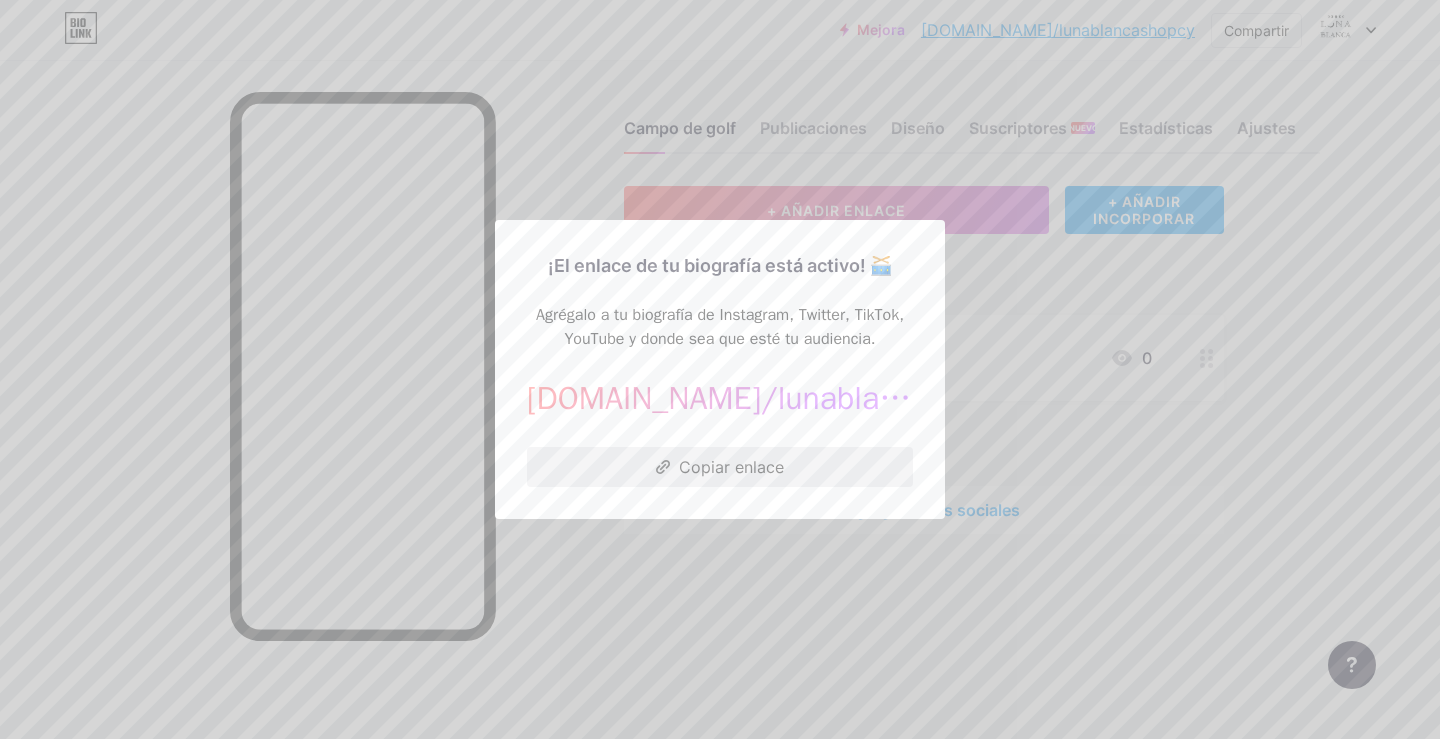 click on "Copiar enlace" at bounding box center (720, 467) 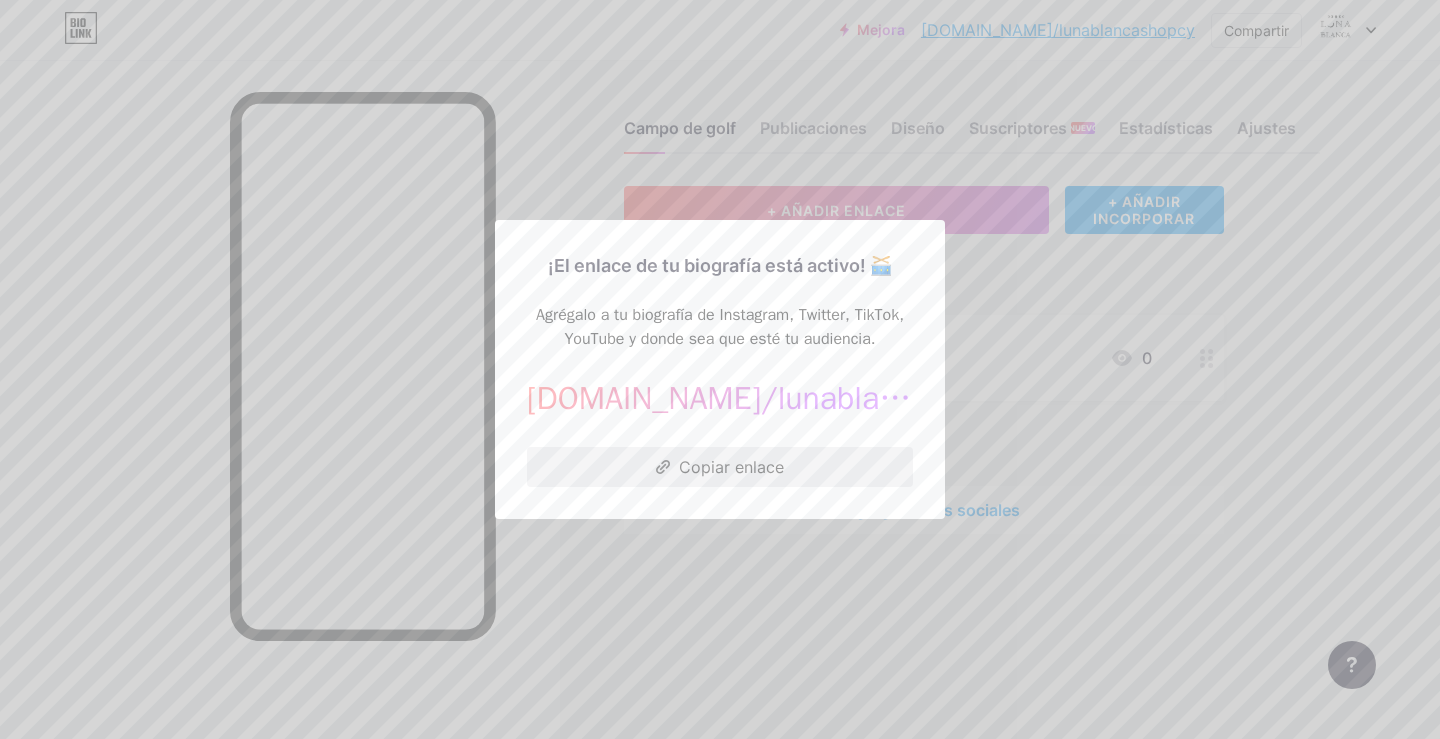 click on "Copiar enlace" at bounding box center [731, 467] 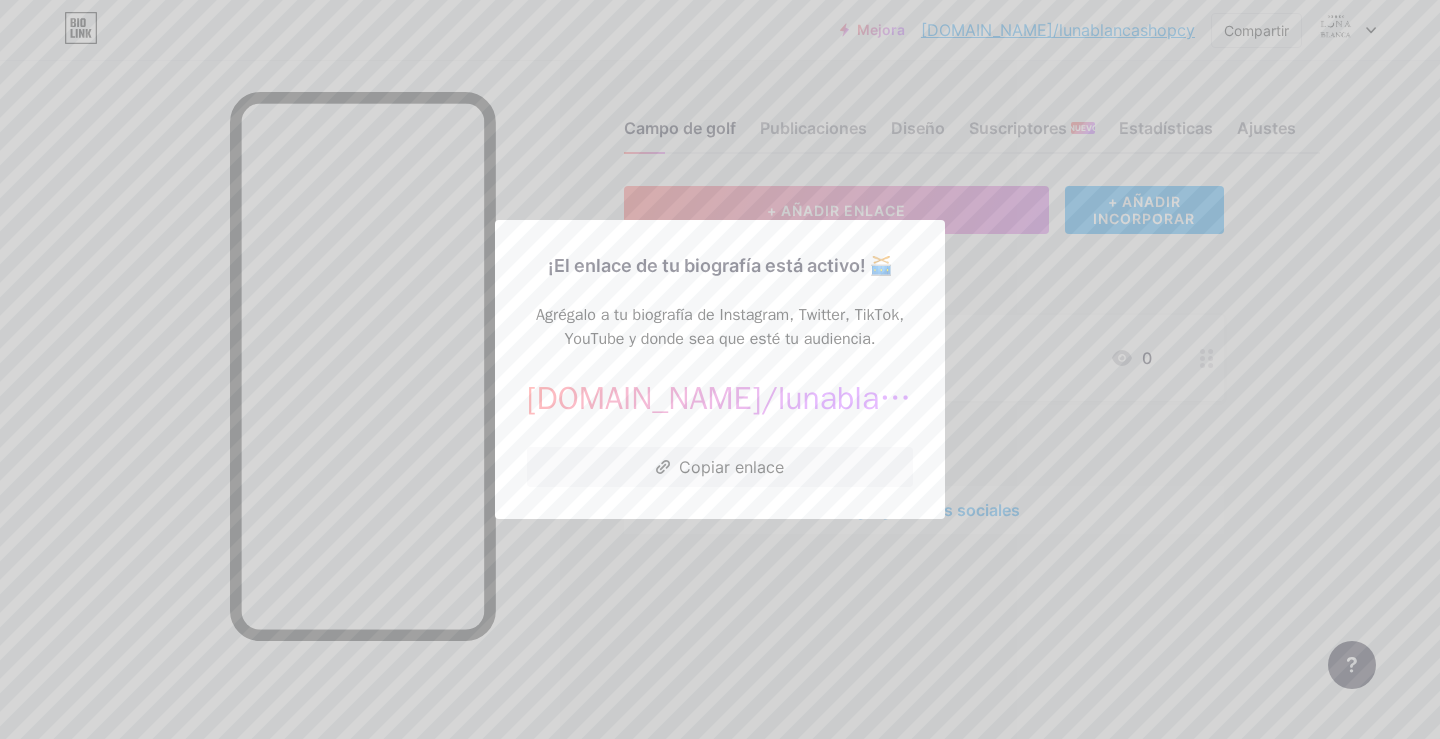 click at bounding box center [720, 369] 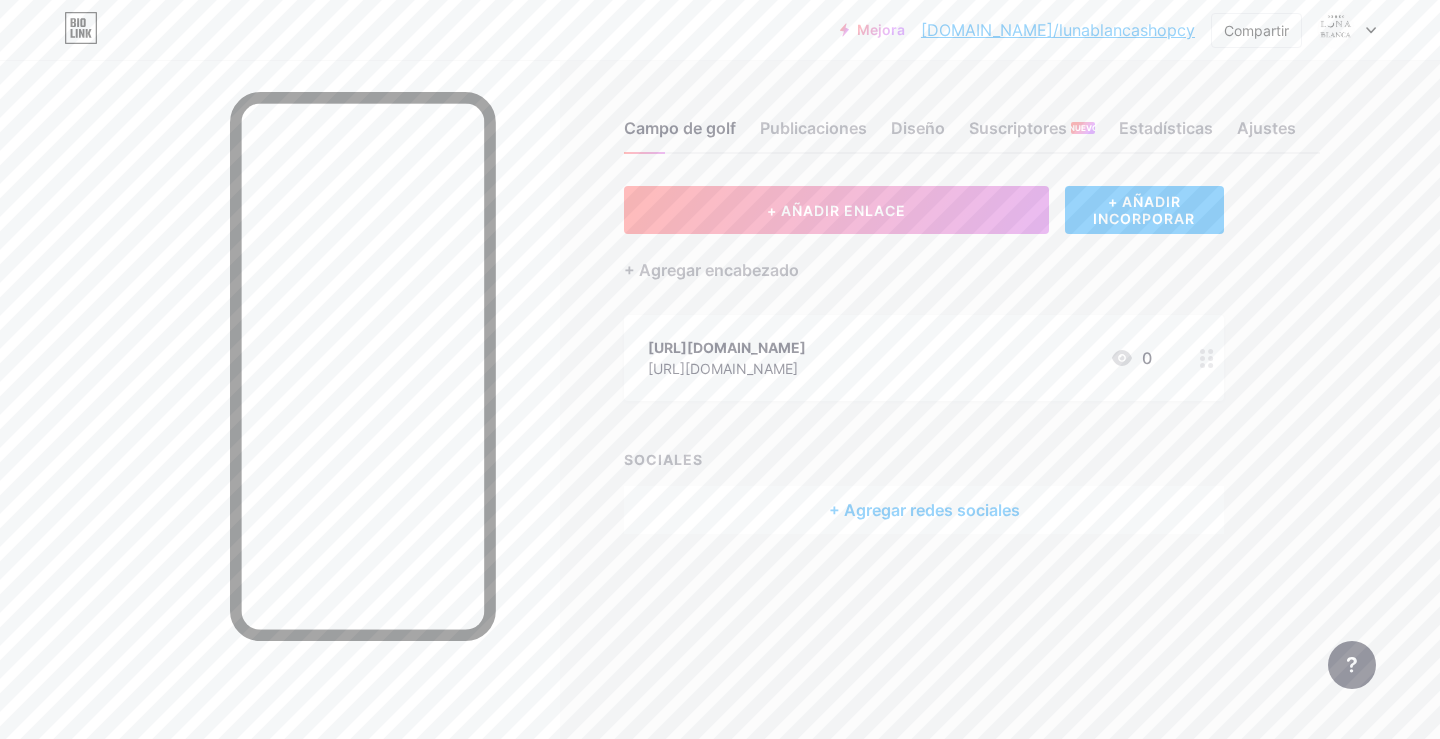 click on "+ Agregar redes sociales" at bounding box center (924, 510) 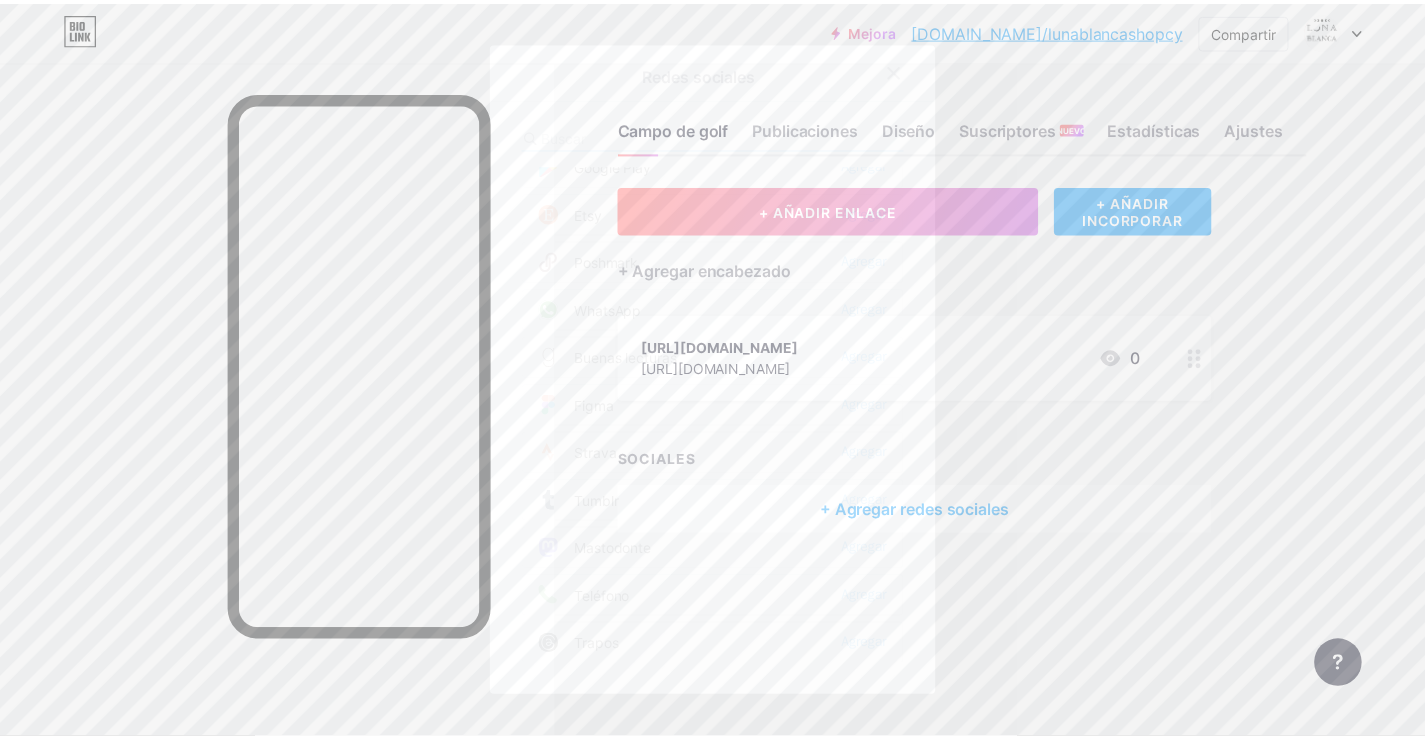 scroll, scrollTop: 1604, scrollLeft: 0, axis: vertical 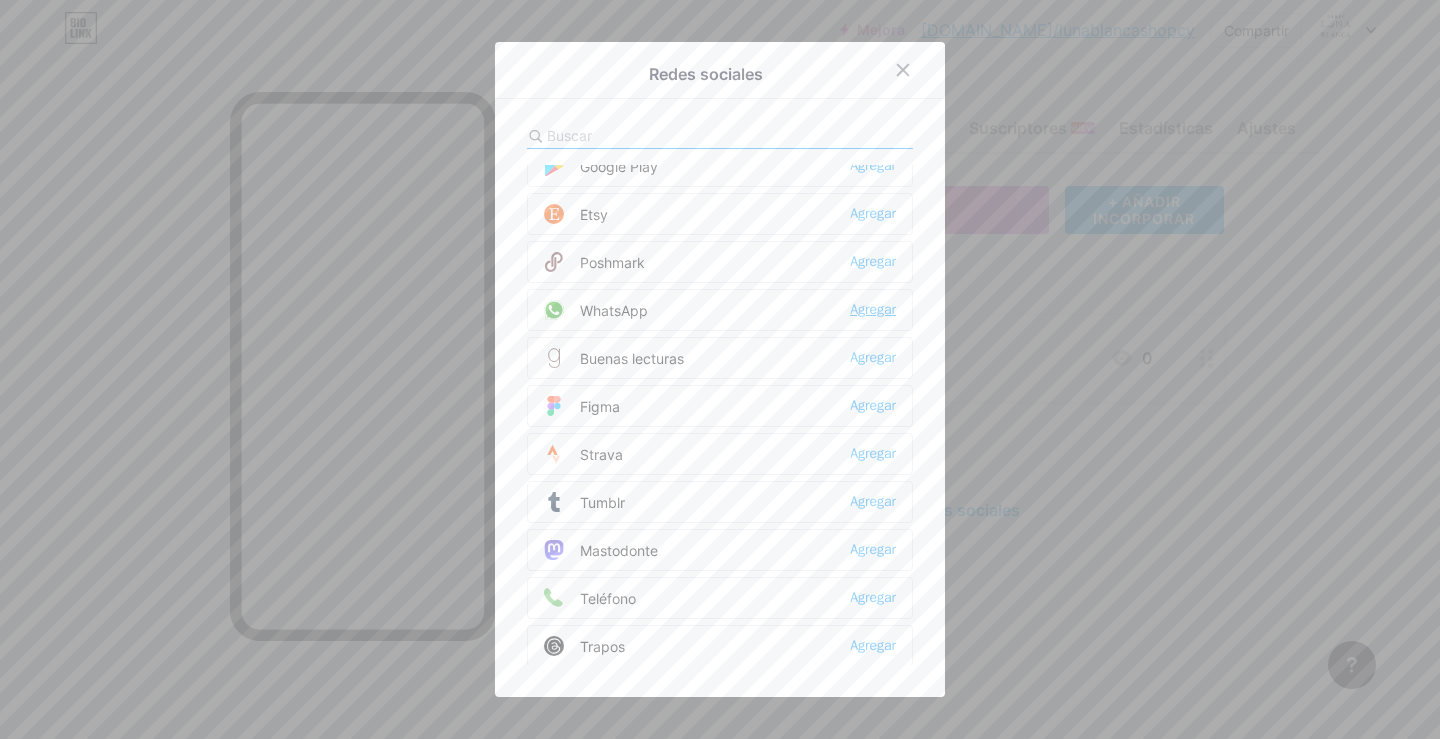 click on "Agregar" at bounding box center [873, 309] 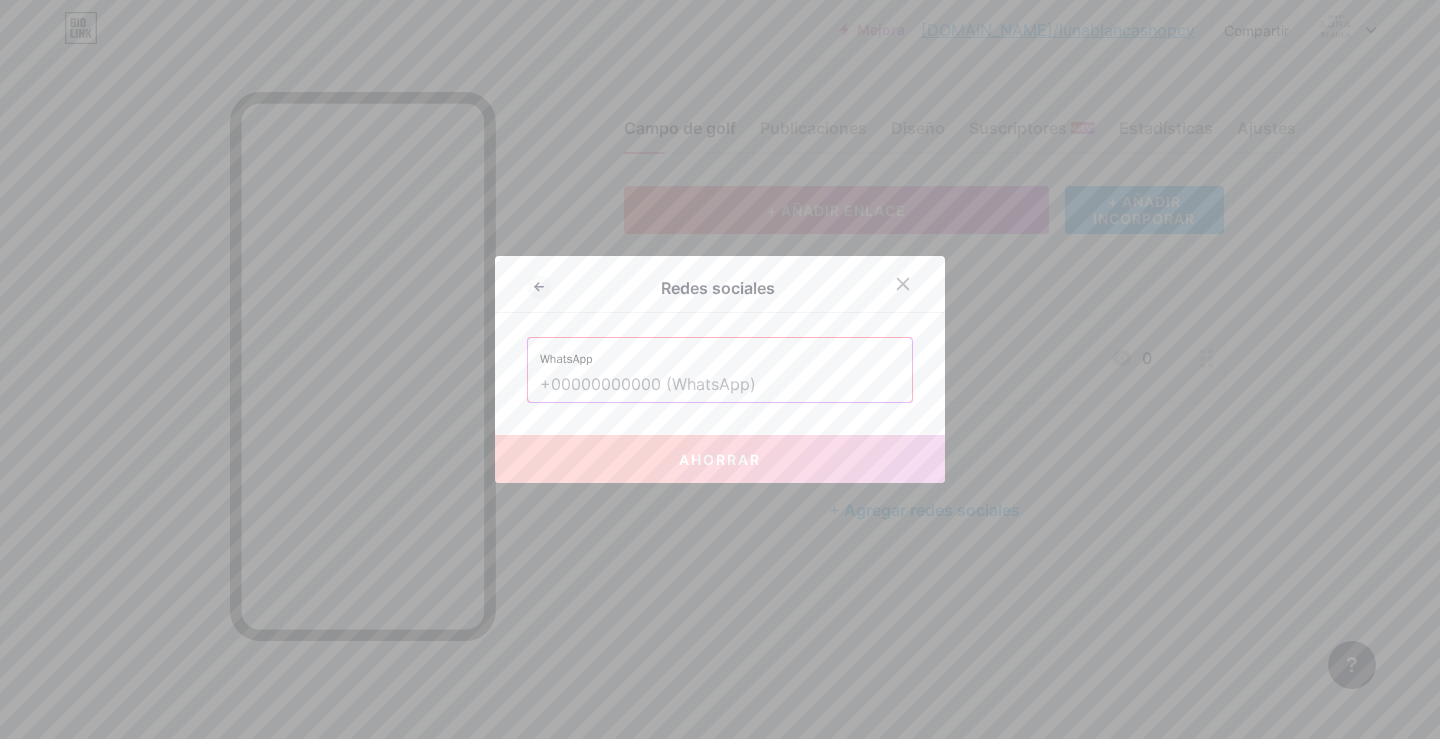 click at bounding box center [720, 385] 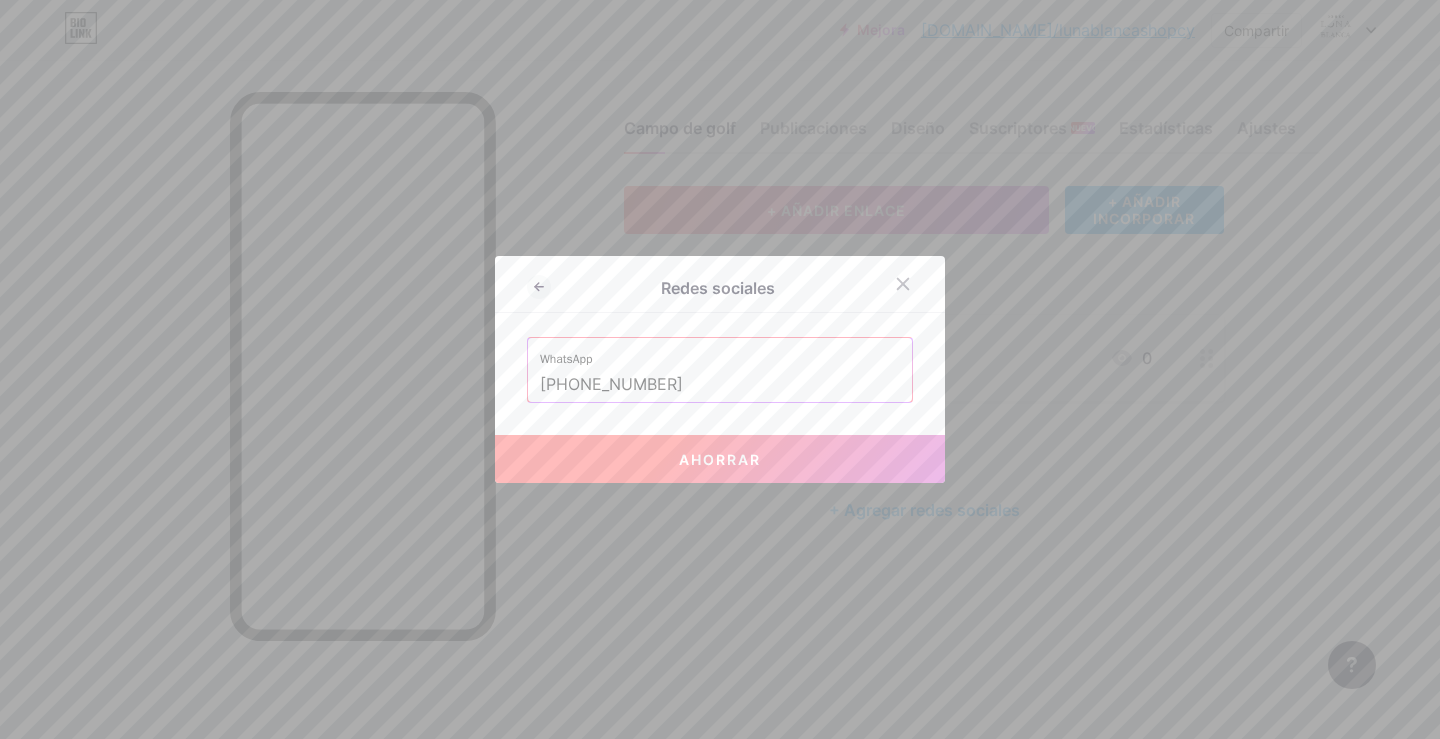 drag, startPoint x: 716, startPoint y: 379, endPoint x: 519, endPoint y: 377, distance: 197.01015 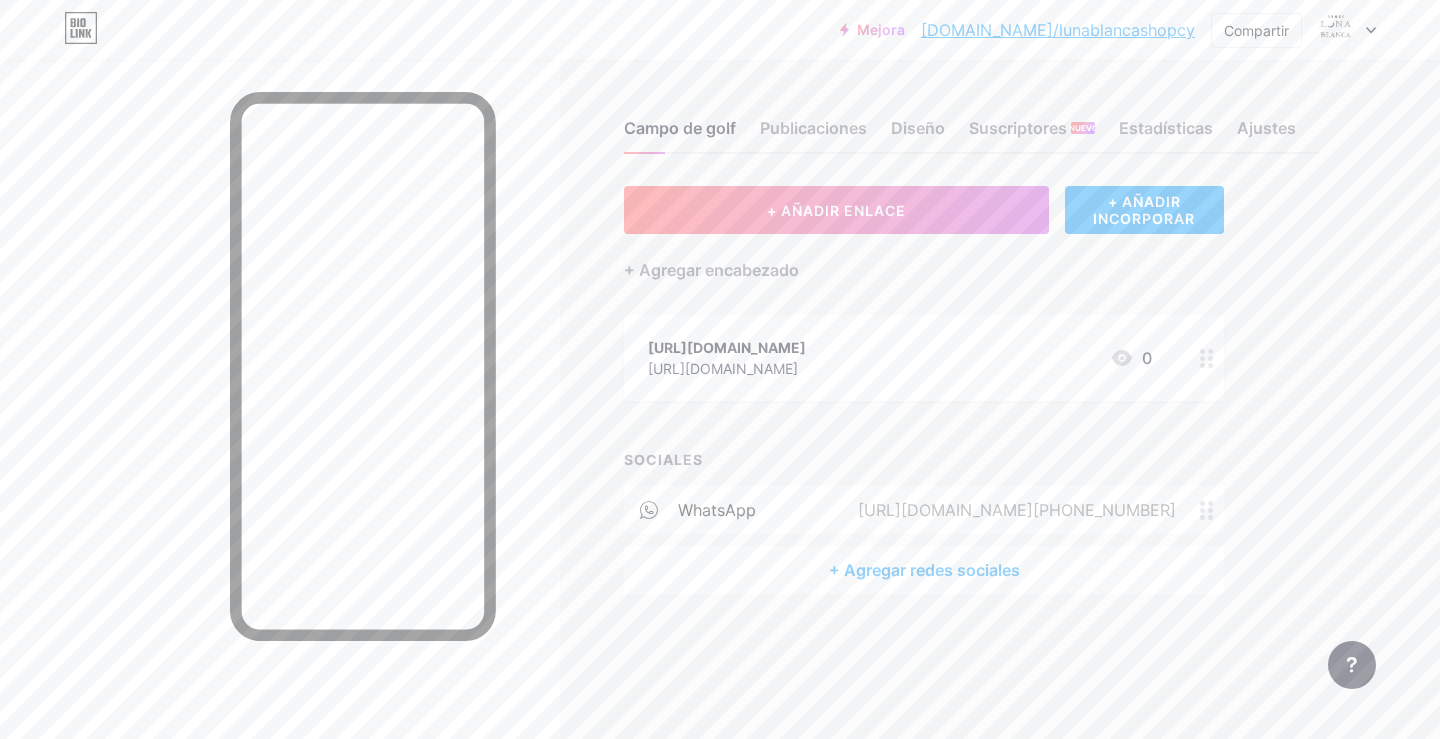click 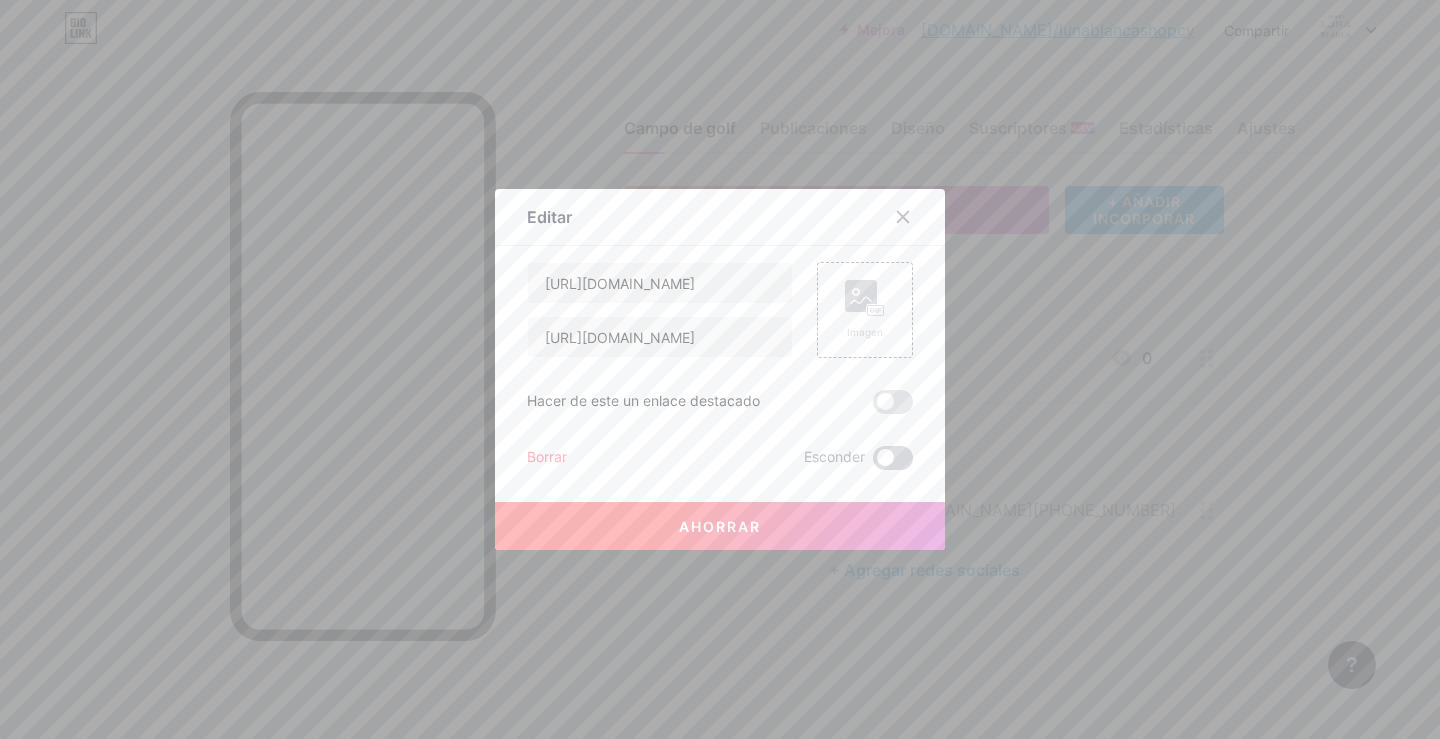 click at bounding box center [893, 458] 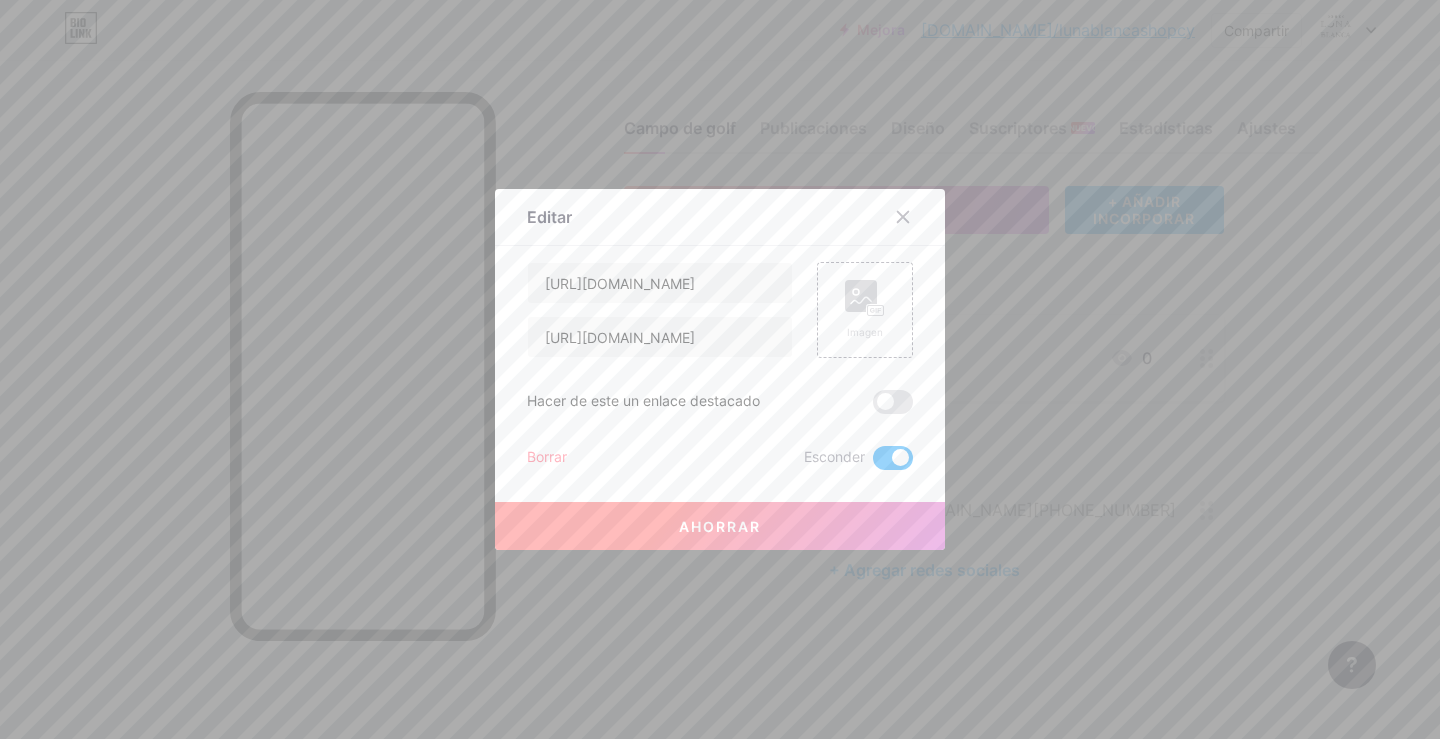 click on "Ahorrar" at bounding box center (720, 526) 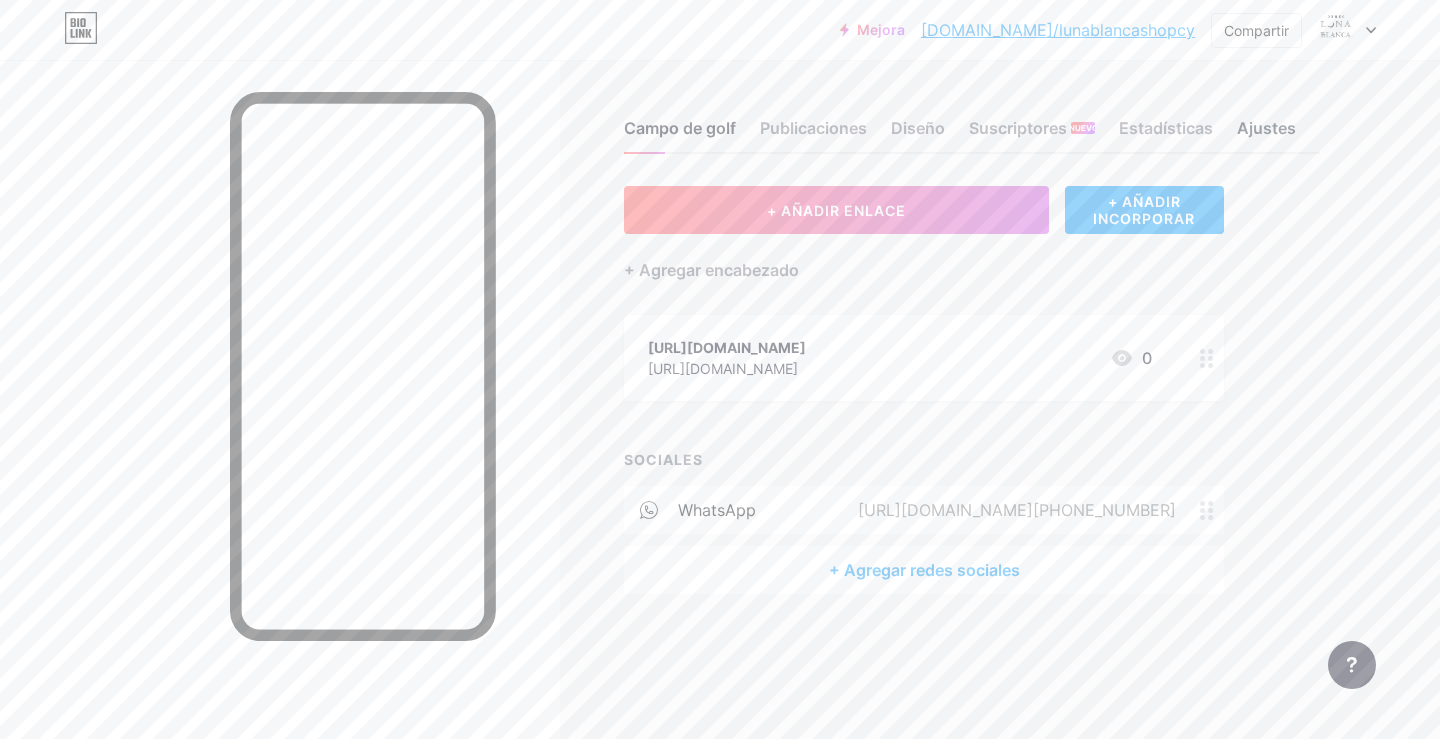 click on "Ajustes" at bounding box center [1266, 134] 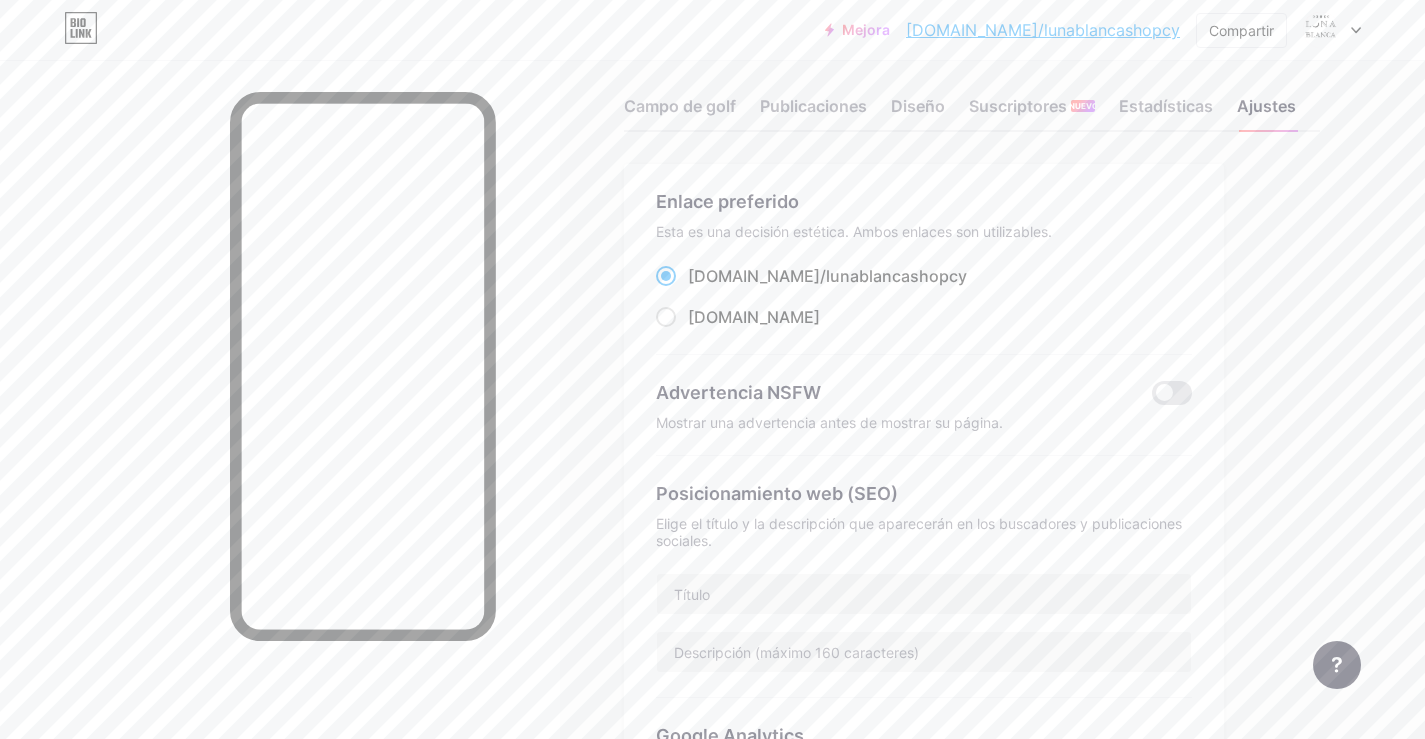 scroll, scrollTop: 0, scrollLeft: 0, axis: both 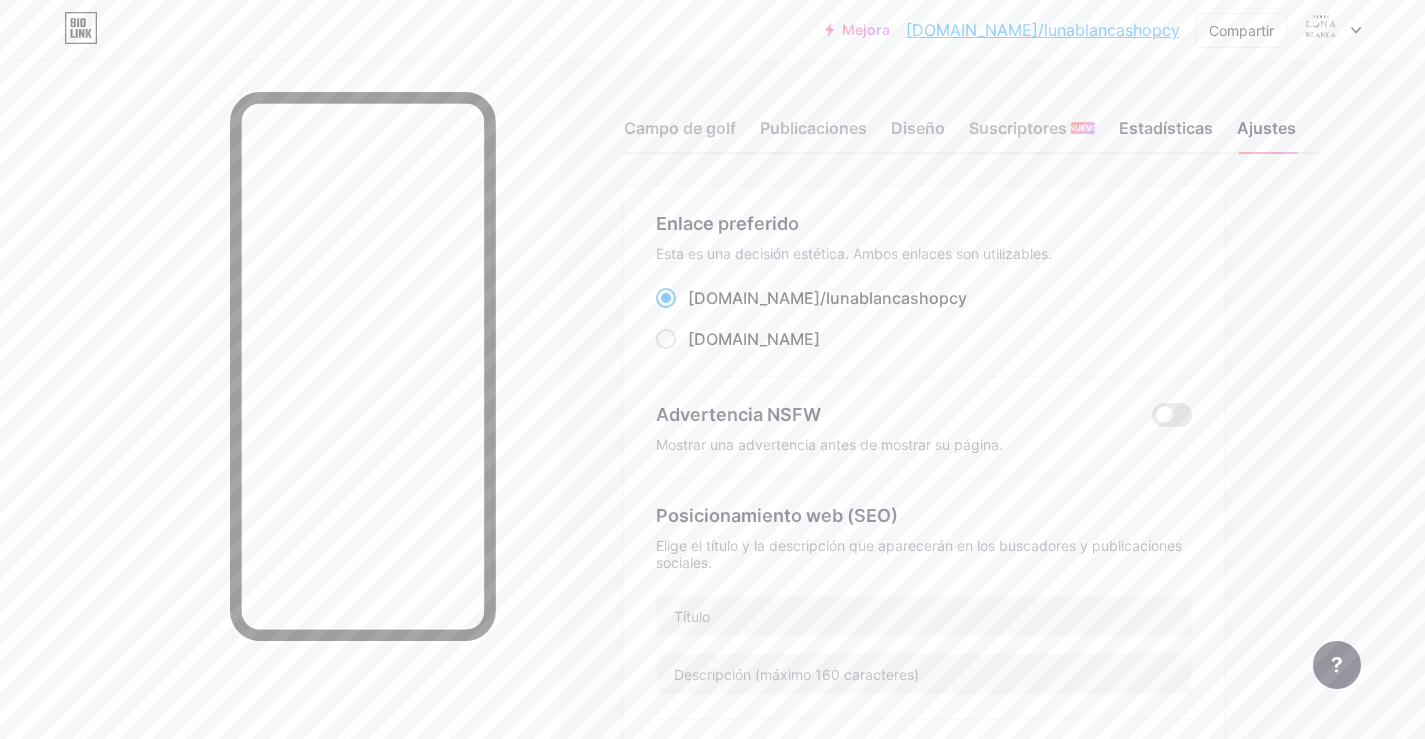 click on "Estadísticas" at bounding box center [1166, 128] 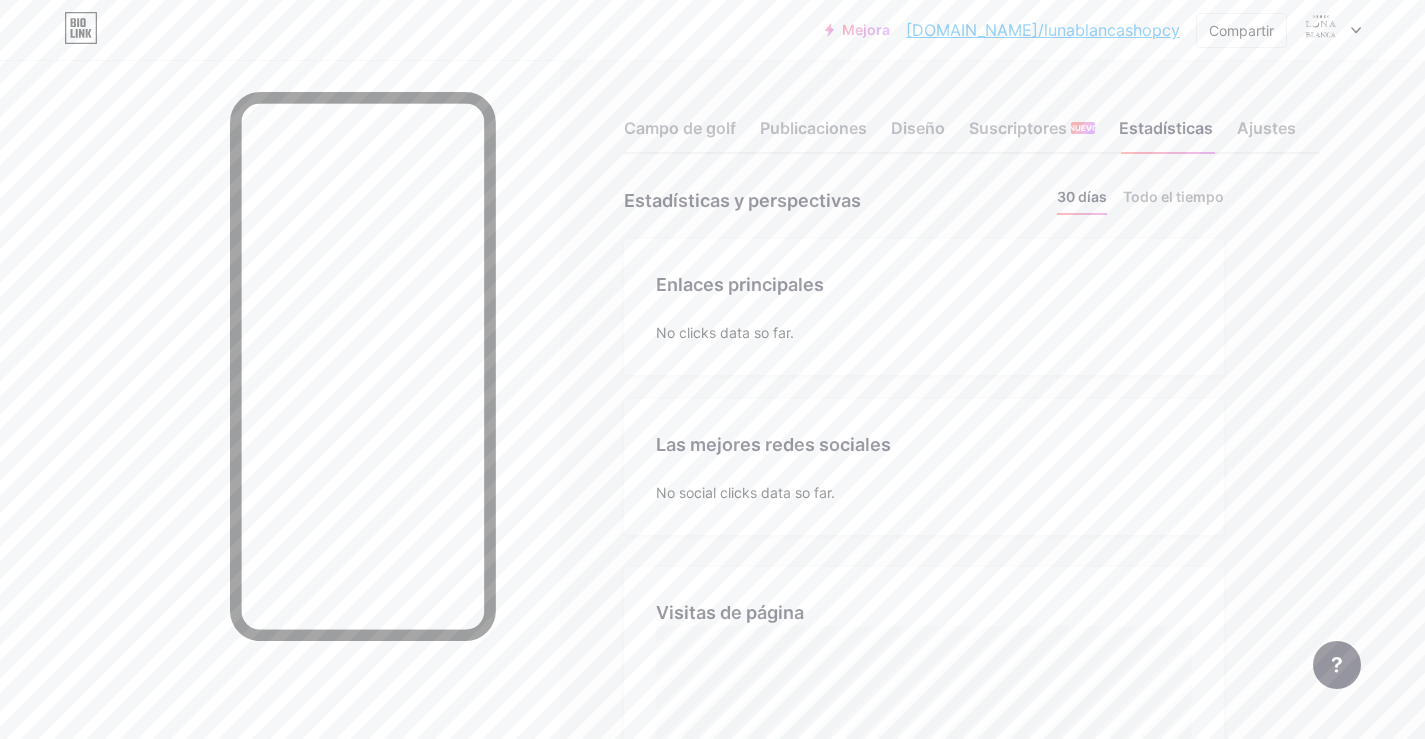 scroll, scrollTop: 999261, scrollLeft: 998575, axis: both 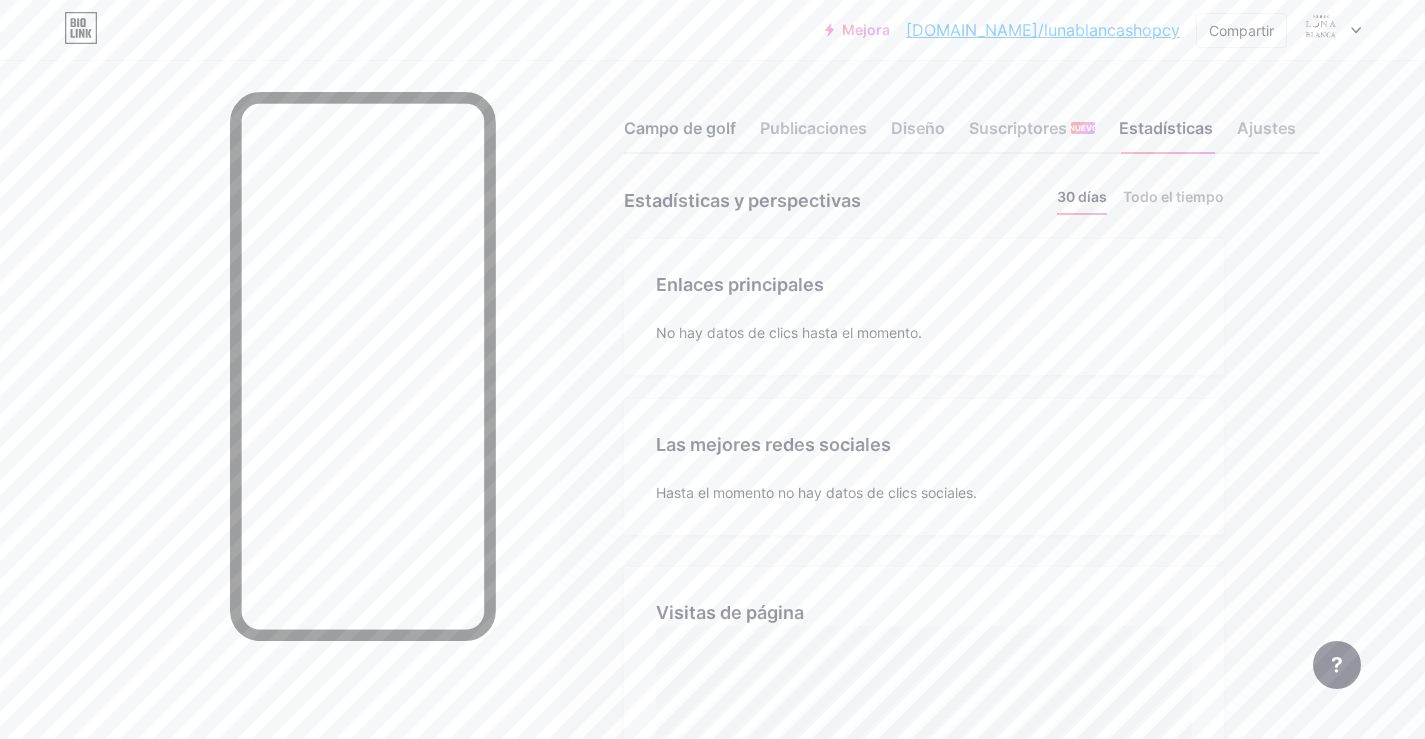 click on "Campo de golf" at bounding box center (680, 134) 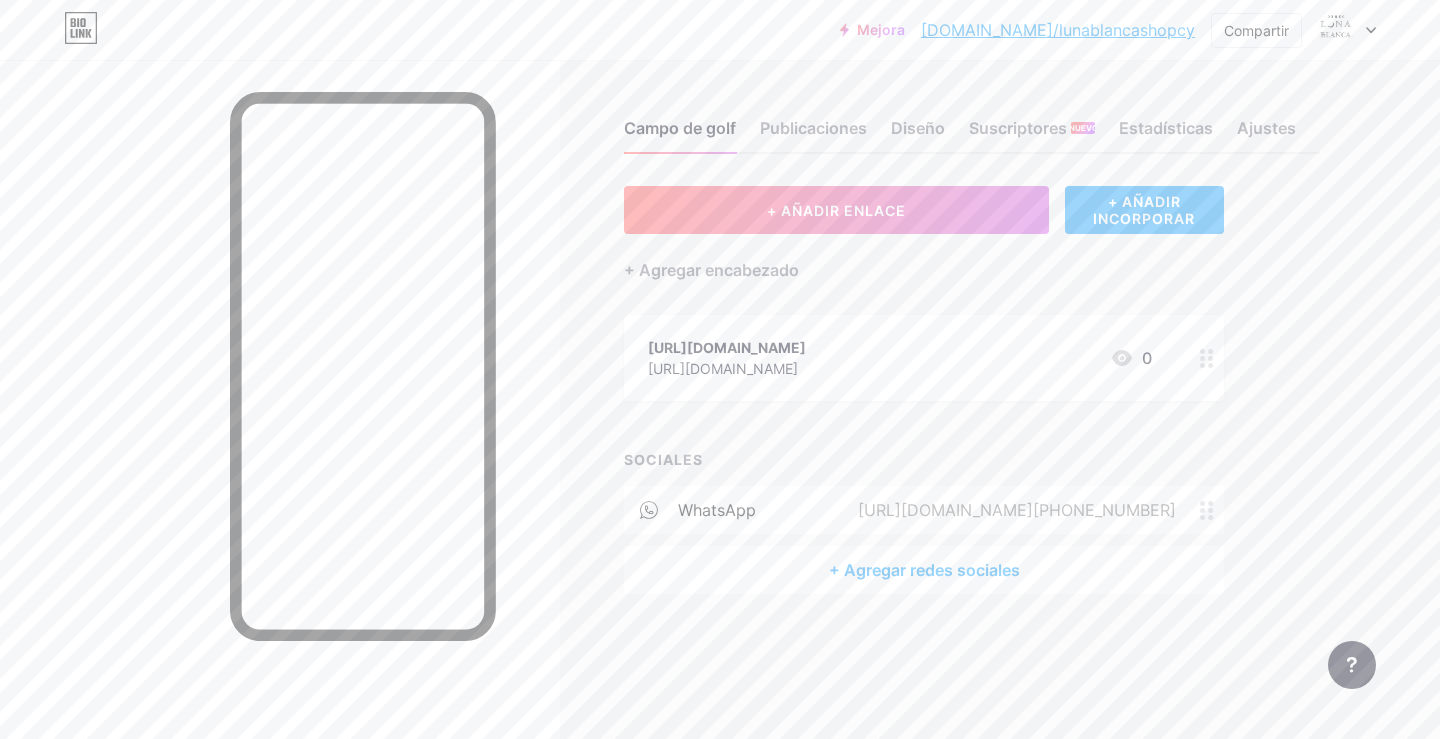 click on "+ AÑADIR INCORPORAR" at bounding box center (1144, 210) 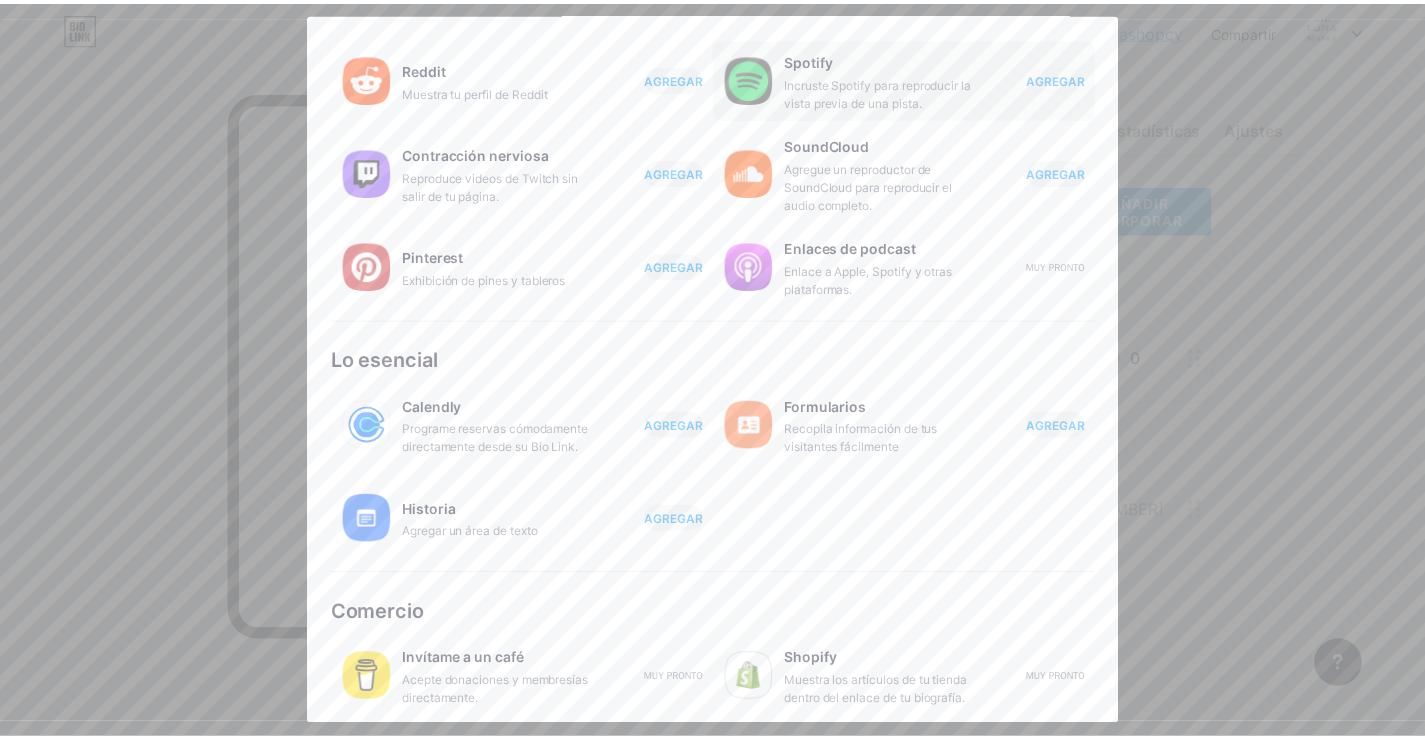 scroll, scrollTop: 306, scrollLeft: 0, axis: vertical 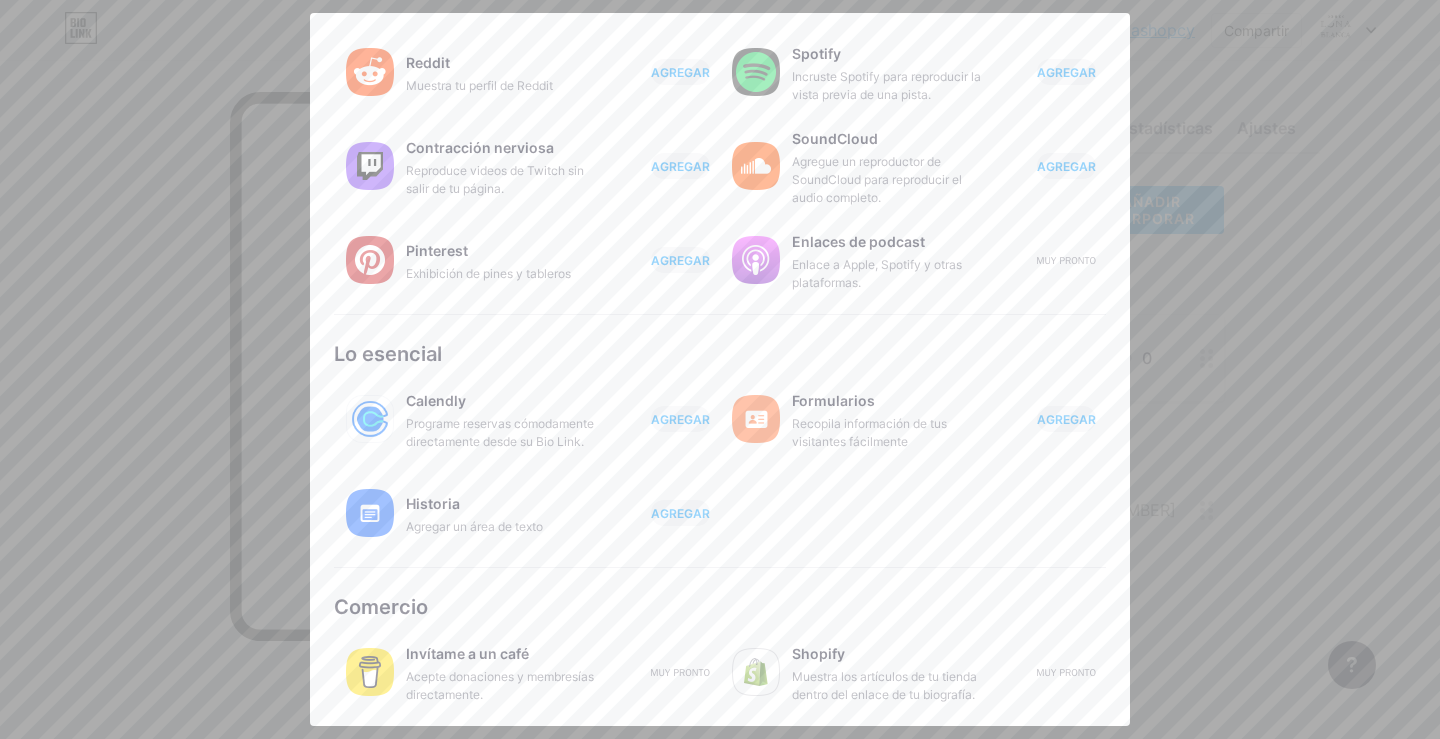 click at bounding box center [720, 369] 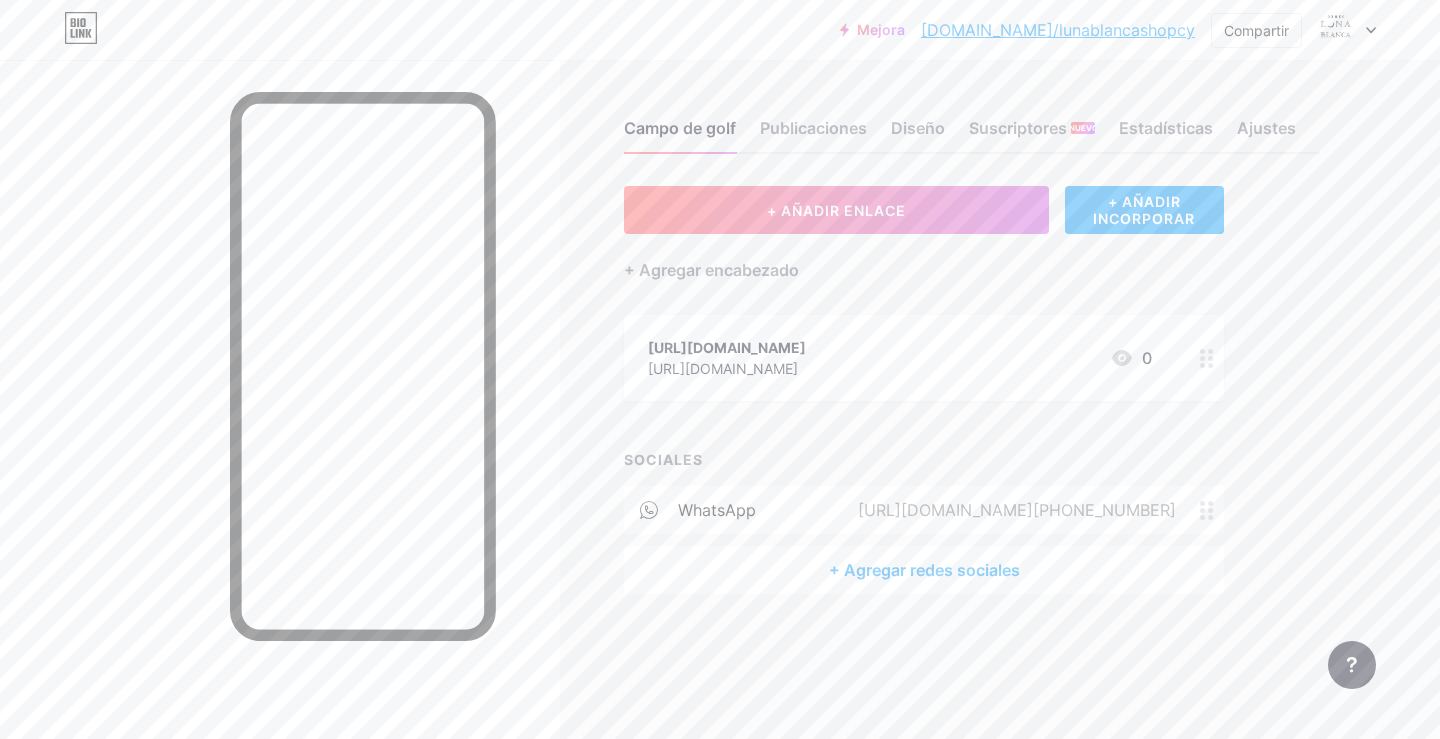 click on "+ Agregar redes sociales" at bounding box center [924, 570] 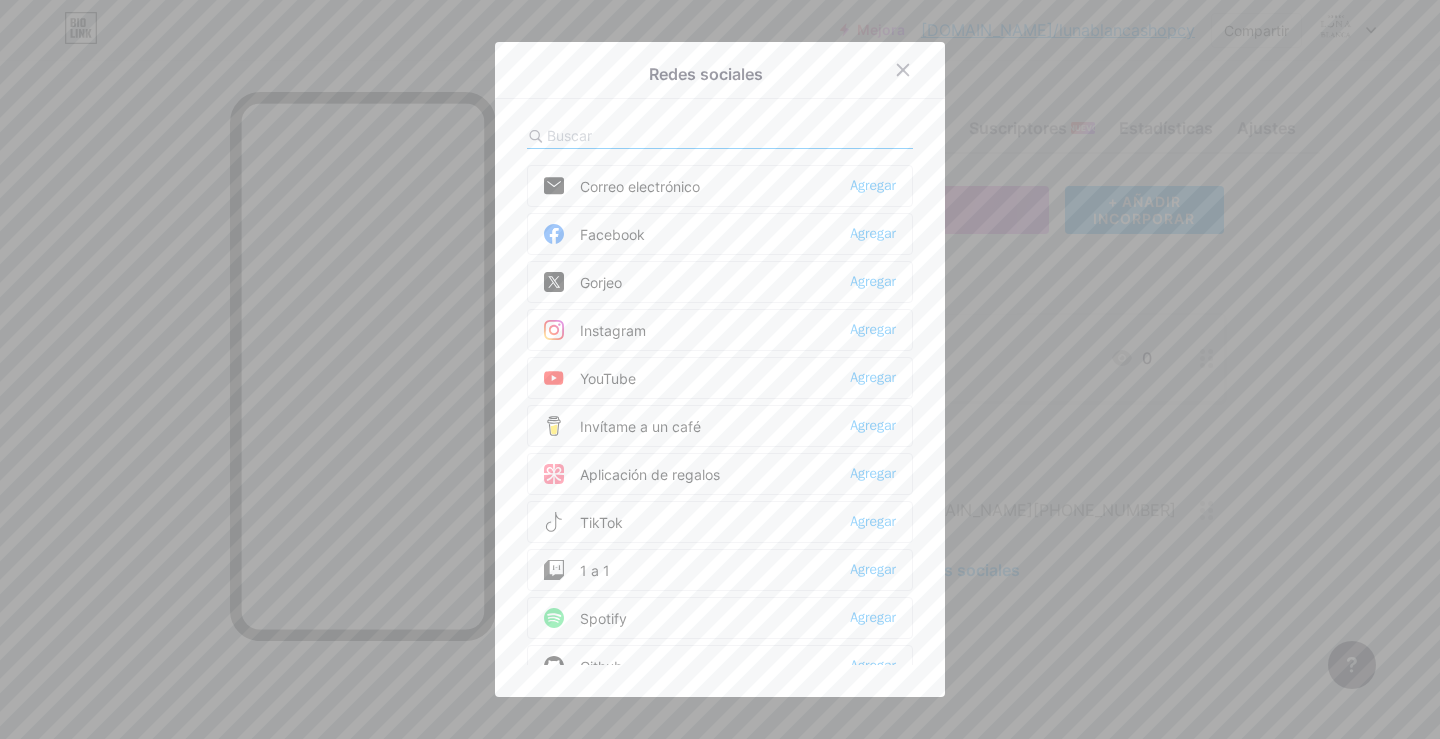 click on "Instagram
Agregar" at bounding box center [720, 330] 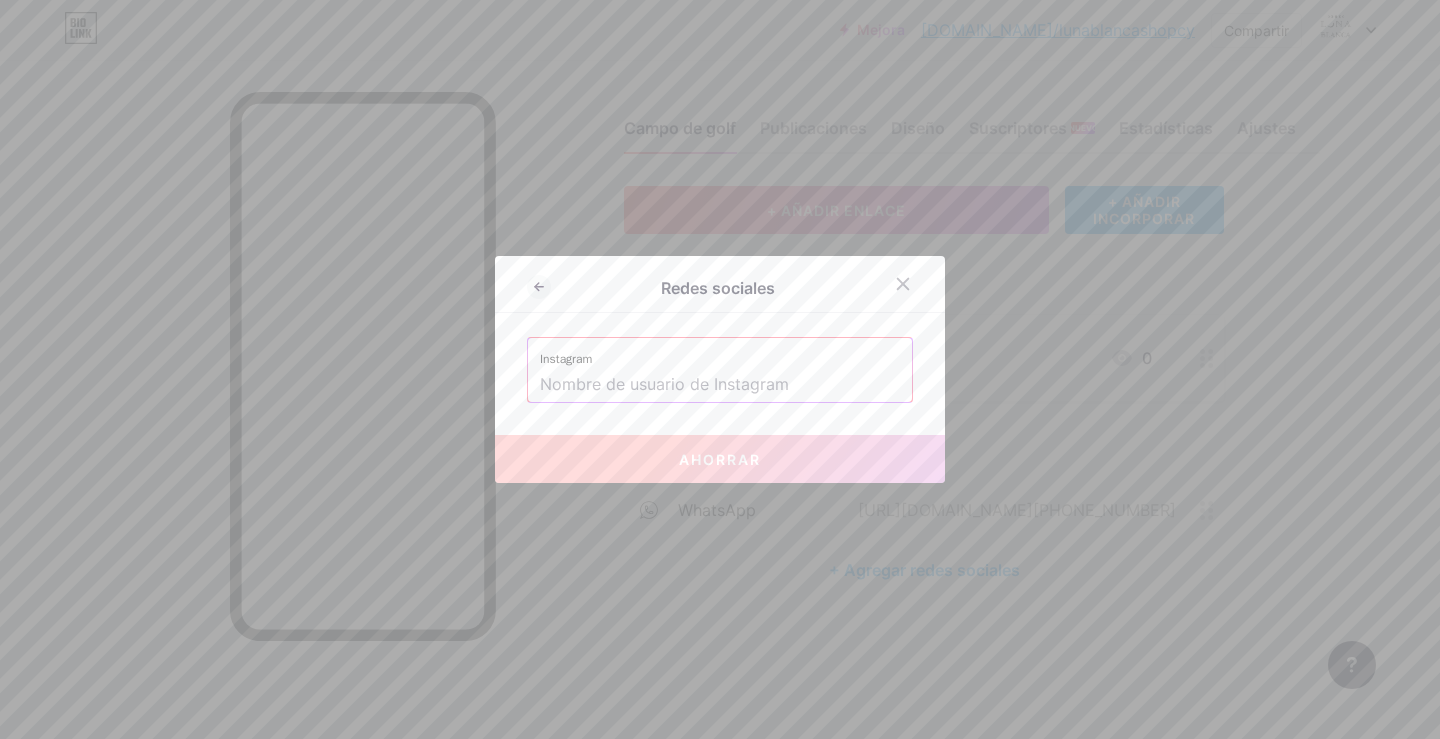 click at bounding box center [720, 385] 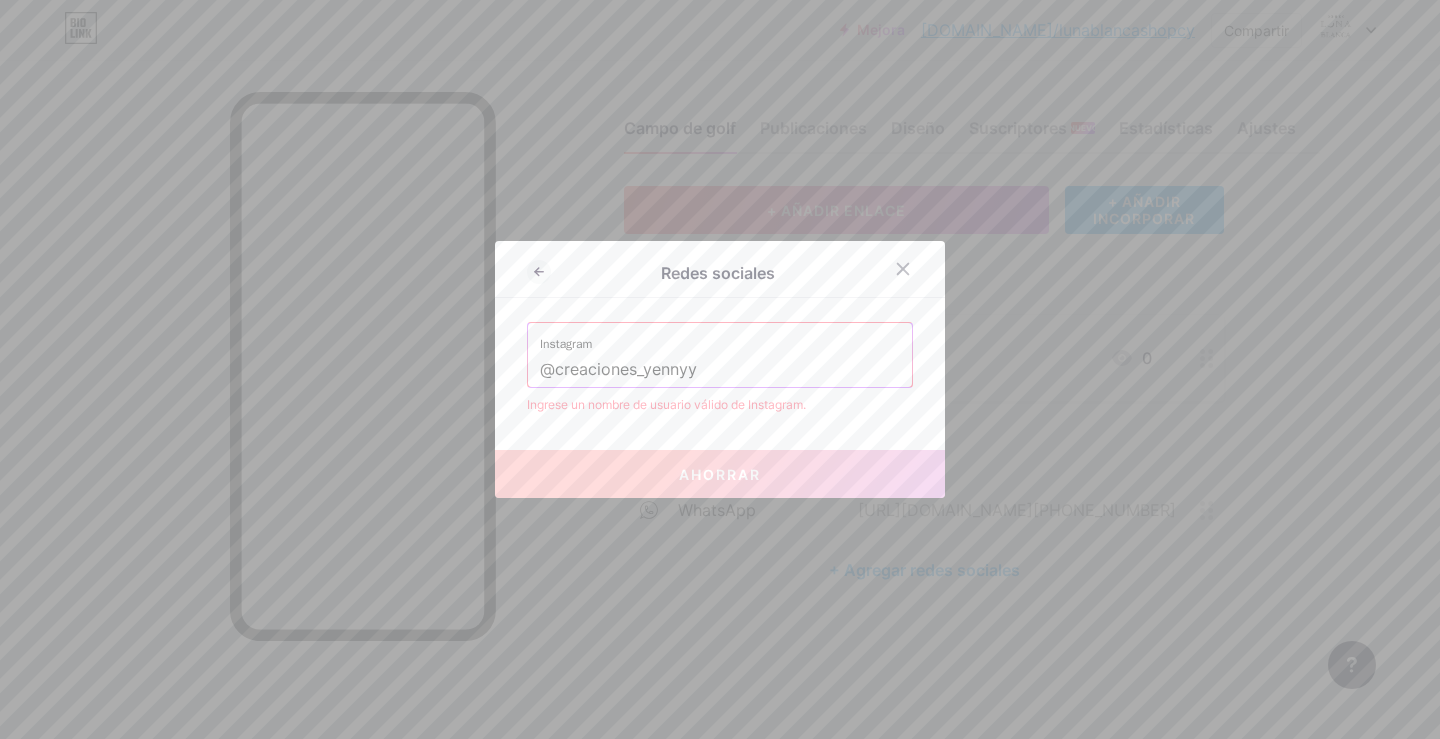 click on "Ahorrar" at bounding box center [720, 474] 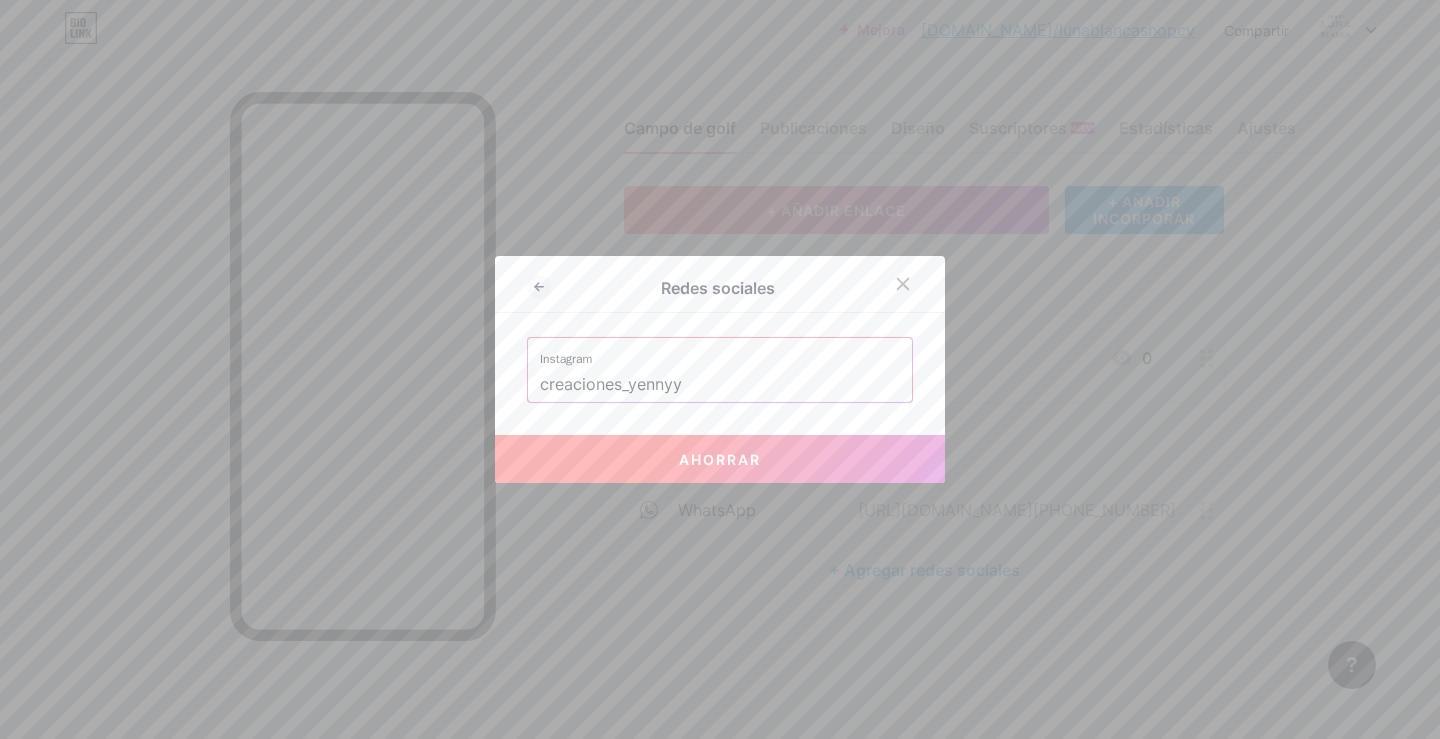 click on "Ahorrar" at bounding box center (720, 459) 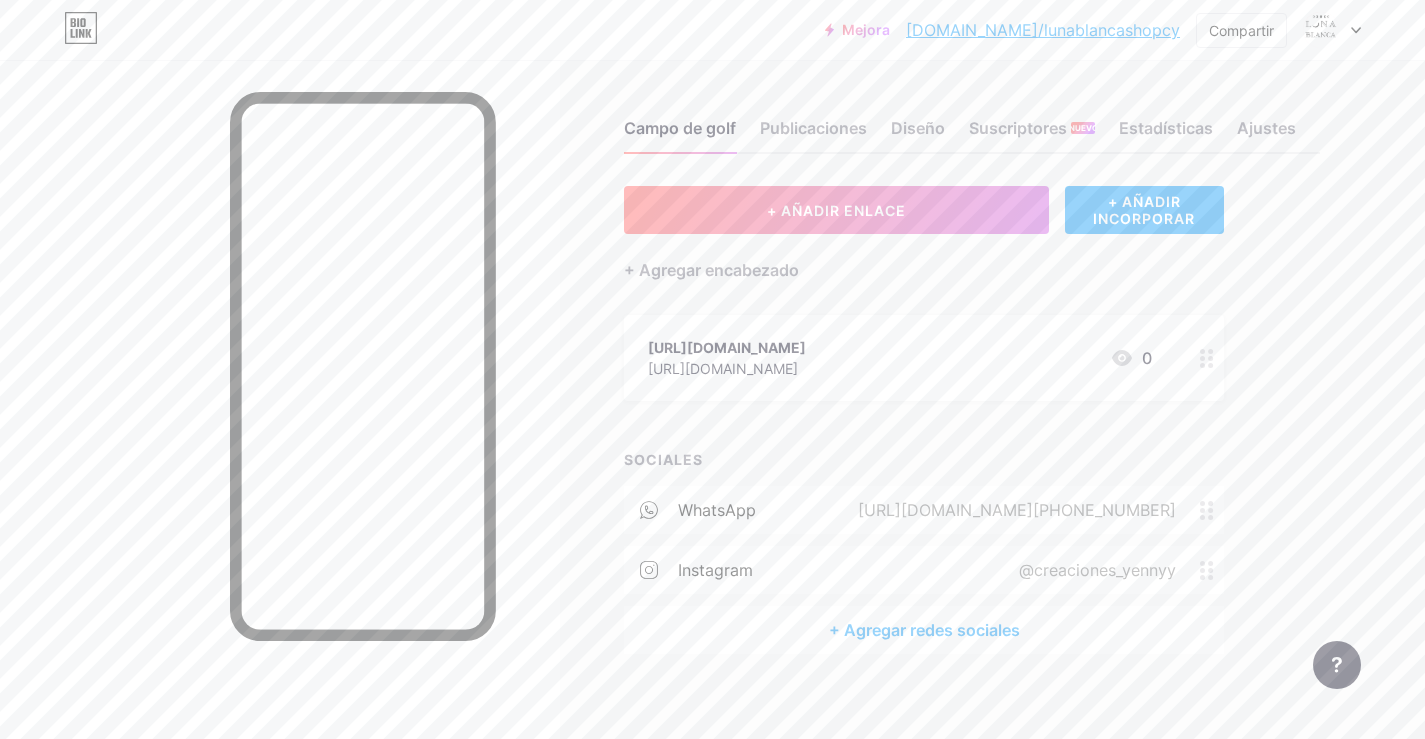click on "Campo de golf
Publicaciones
Diseño
Suscriptores
NUEVO
Estadísticas
Ajustes       + AÑADIR ENLACE     + AÑADIR INCORPORAR
+ Agregar encabezado
[URL][DOMAIN_NAME]
[URL][DOMAIN_NAME]
0
SOCIALES
WhatsApp
[URL][DOMAIN_NAME][PHONE_NUMBER]
Instagram
@creaciones_yennyy               + Agregar redes sociales                       Solicitudes de funciones             Centro de ayuda         Contactar con soporte técnico" at bounding box center (702, 407) 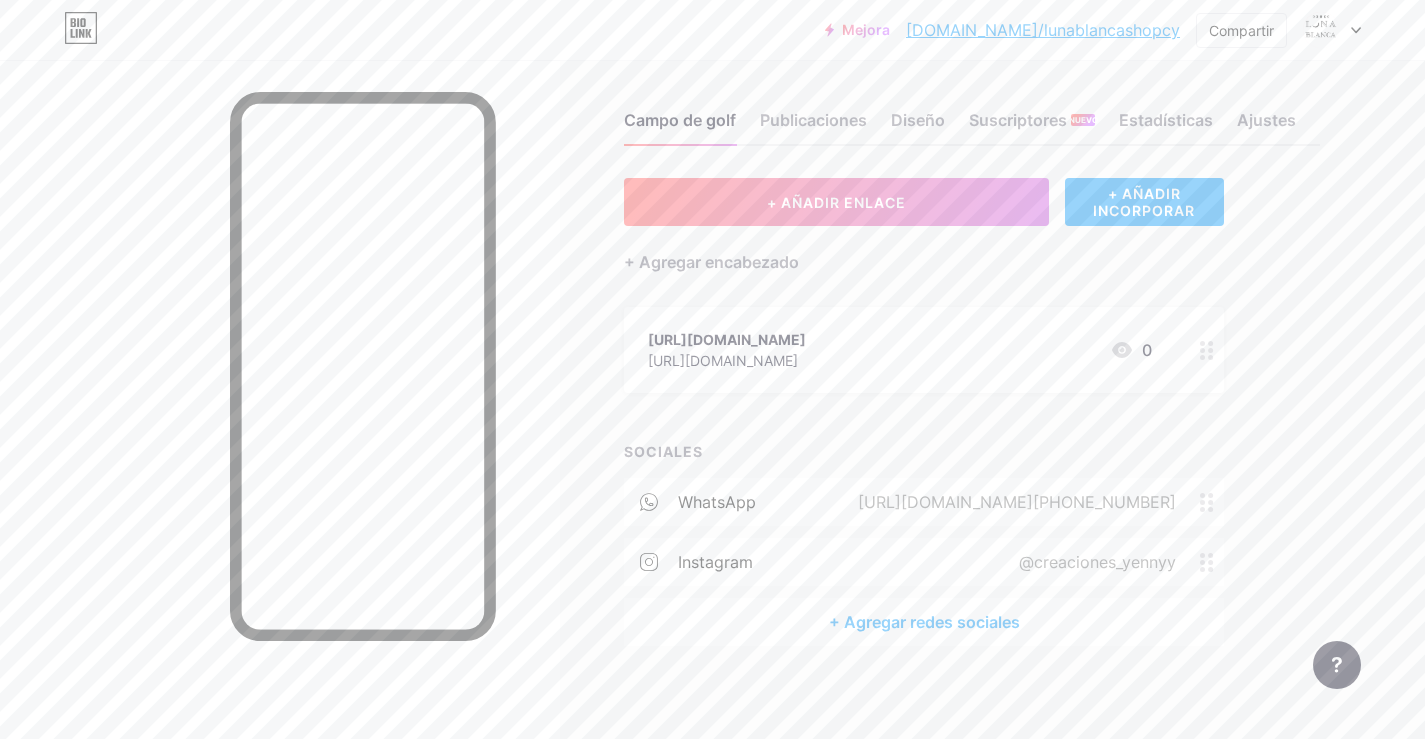 scroll, scrollTop: 0, scrollLeft: 0, axis: both 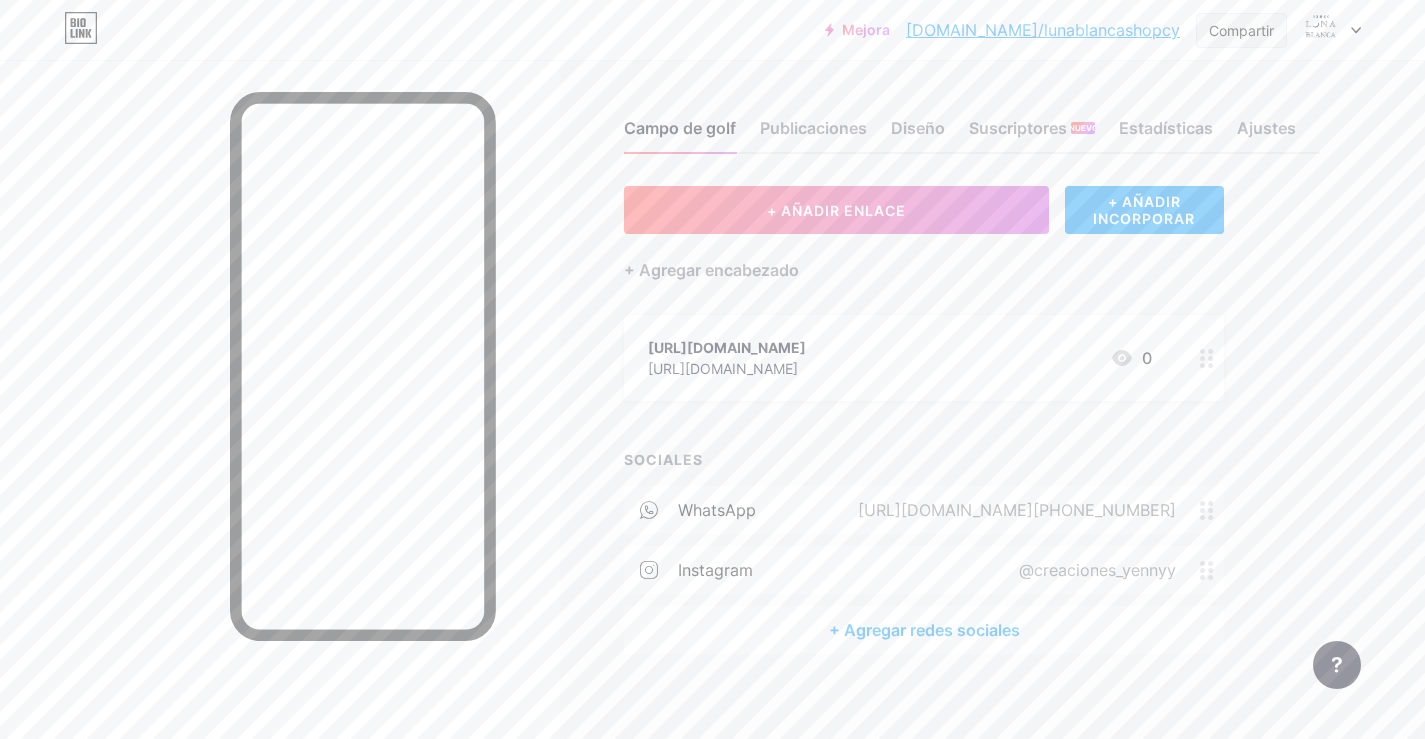 click on "Compartir" at bounding box center [1241, 30] 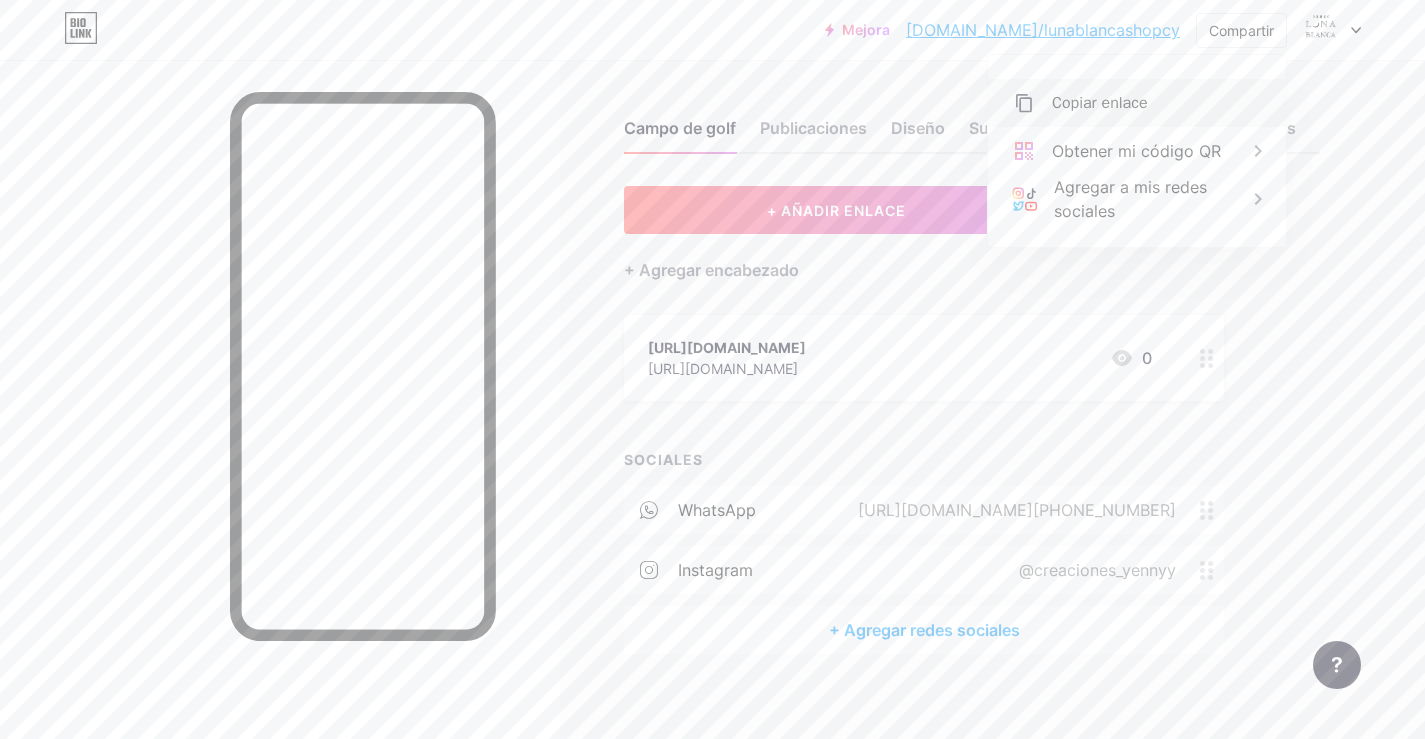 click on "Copiar enlace" at bounding box center [1137, 103] 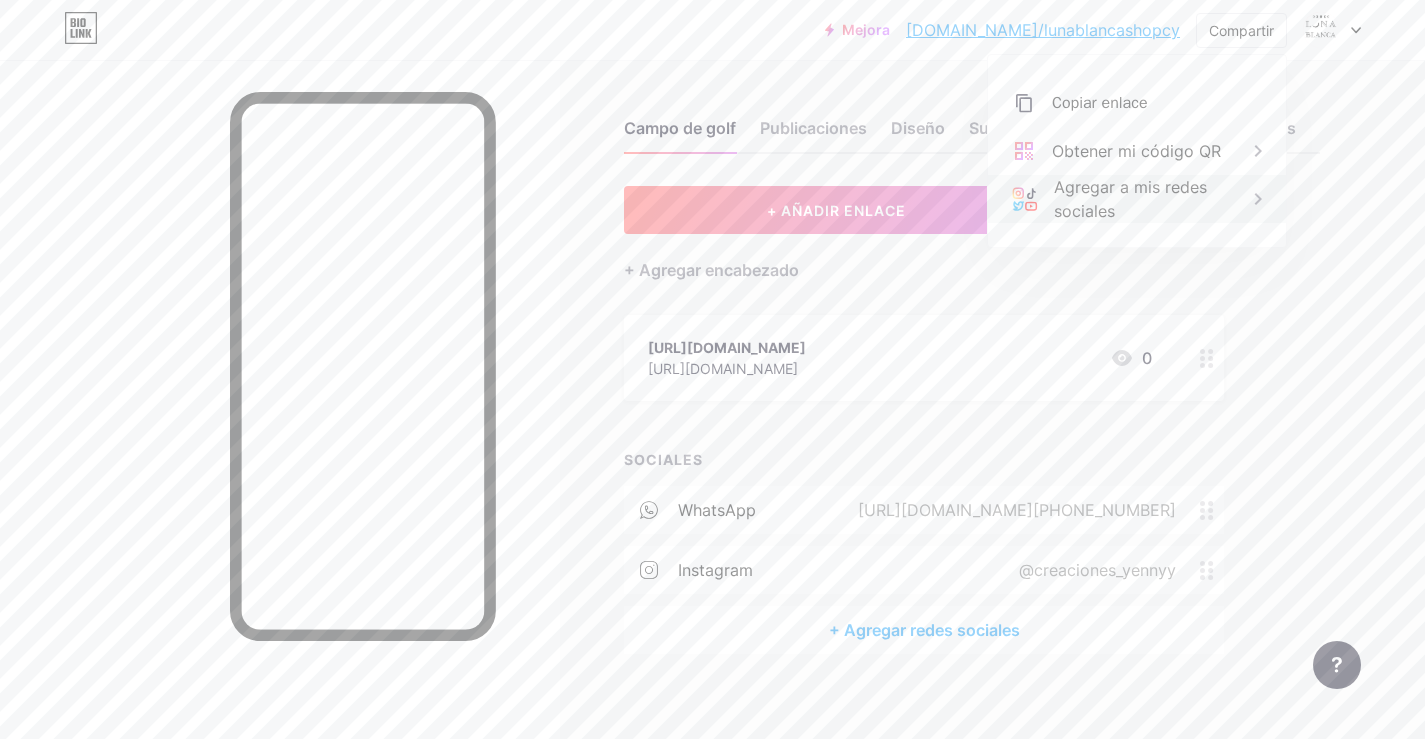 click on "Agregar a mis redes sociales" at bounding box center (1130, 199) 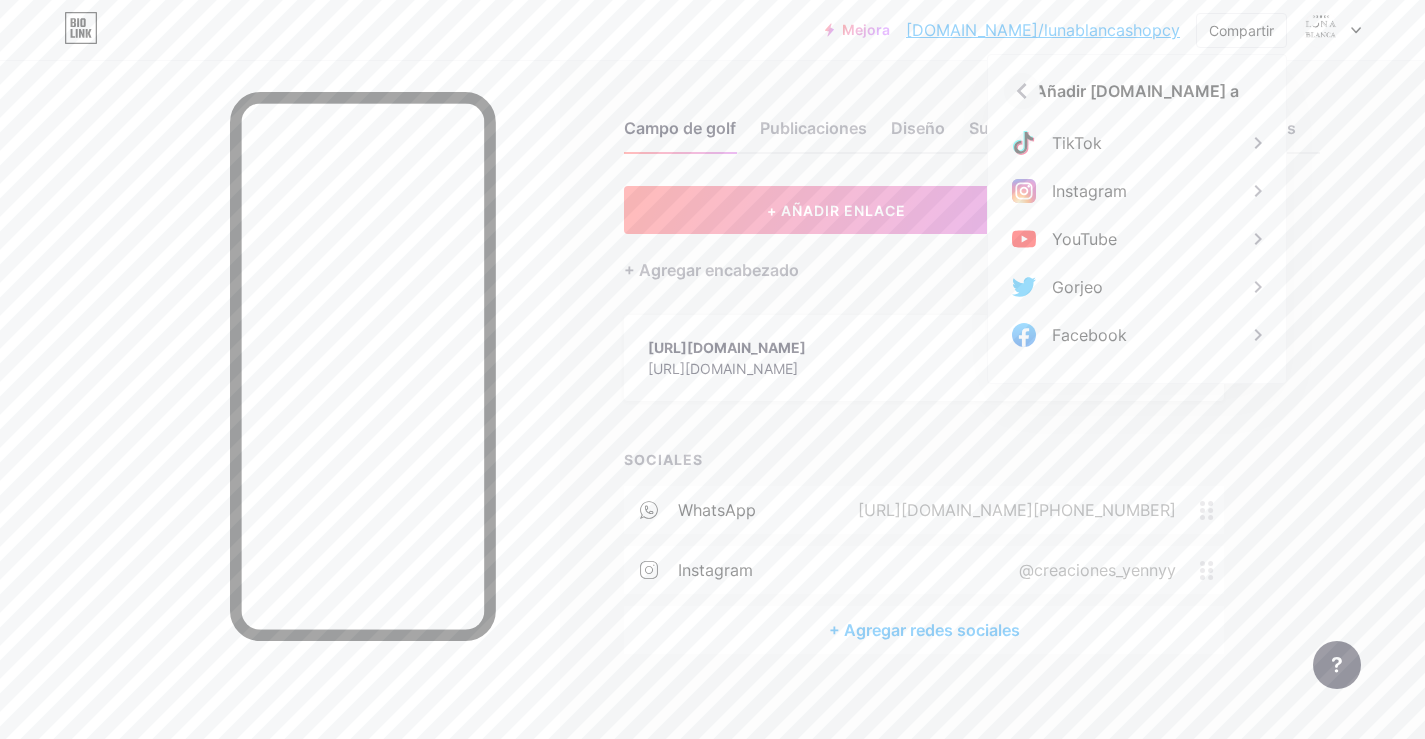 click 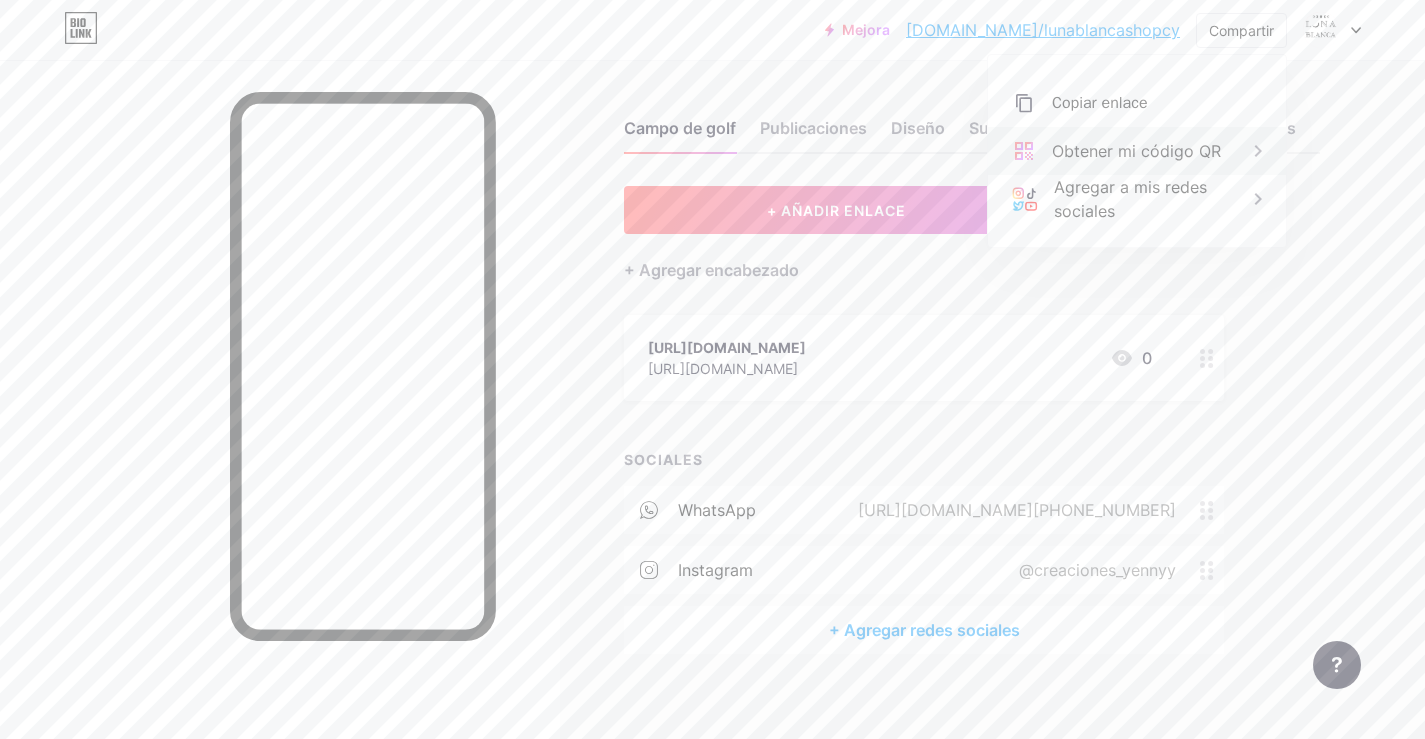 click on "Obtener mi código QR" at bounding box center (1136, 151) 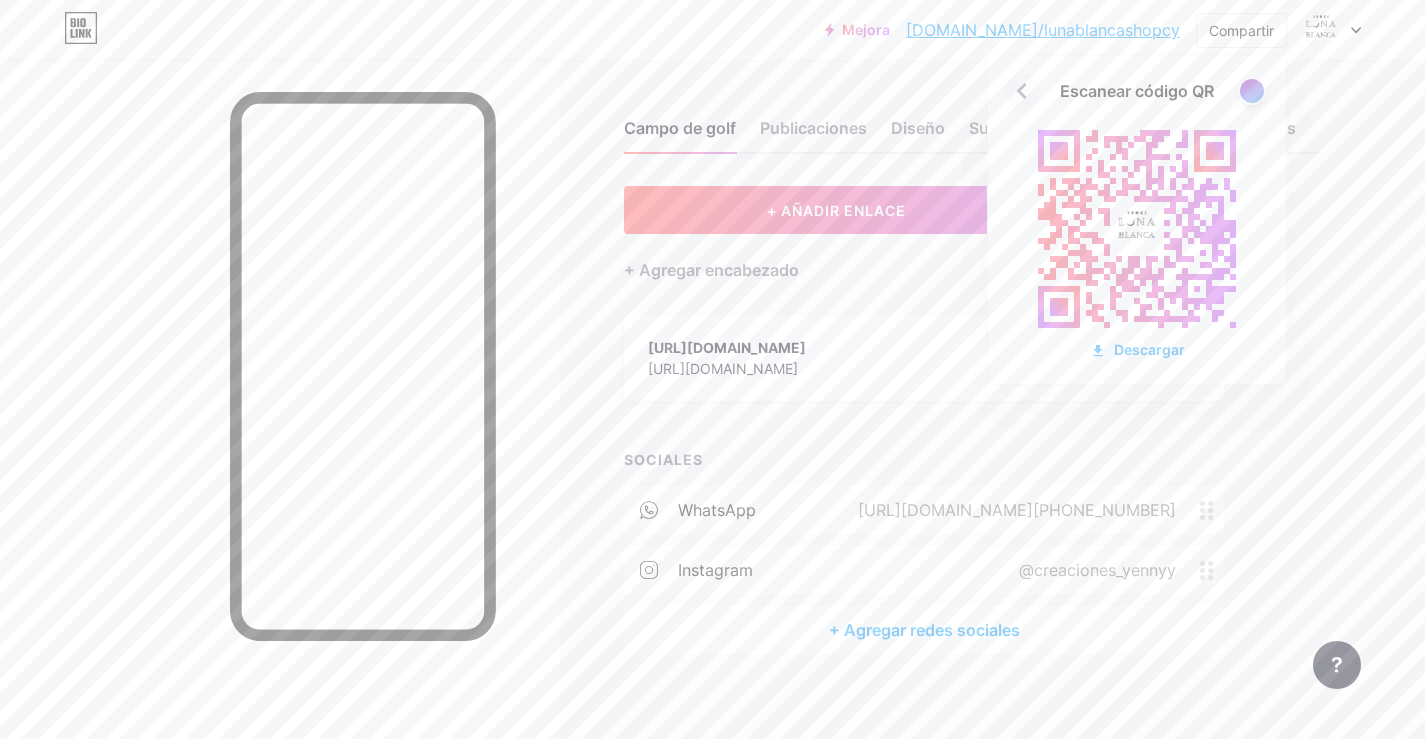 click 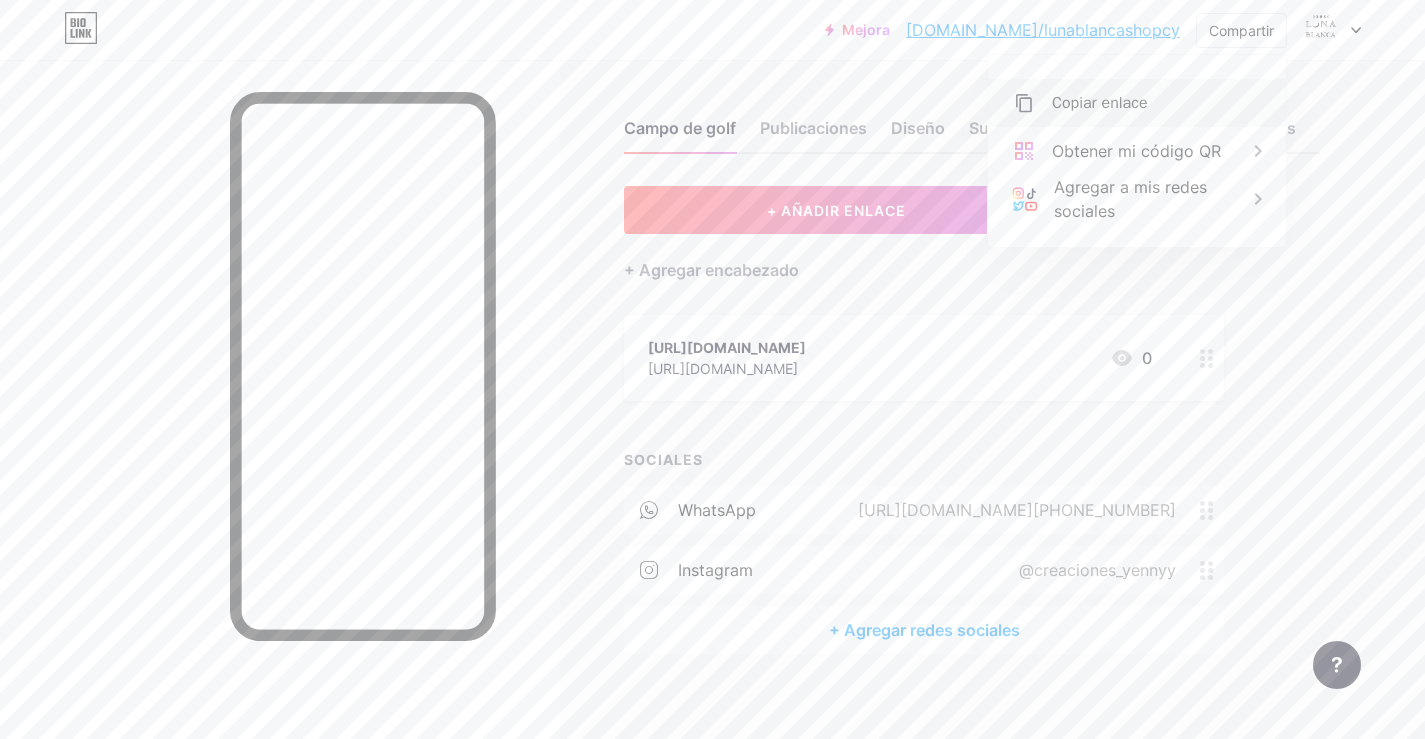 click on "Copiar enlace" at bounding box center [1100, 103] 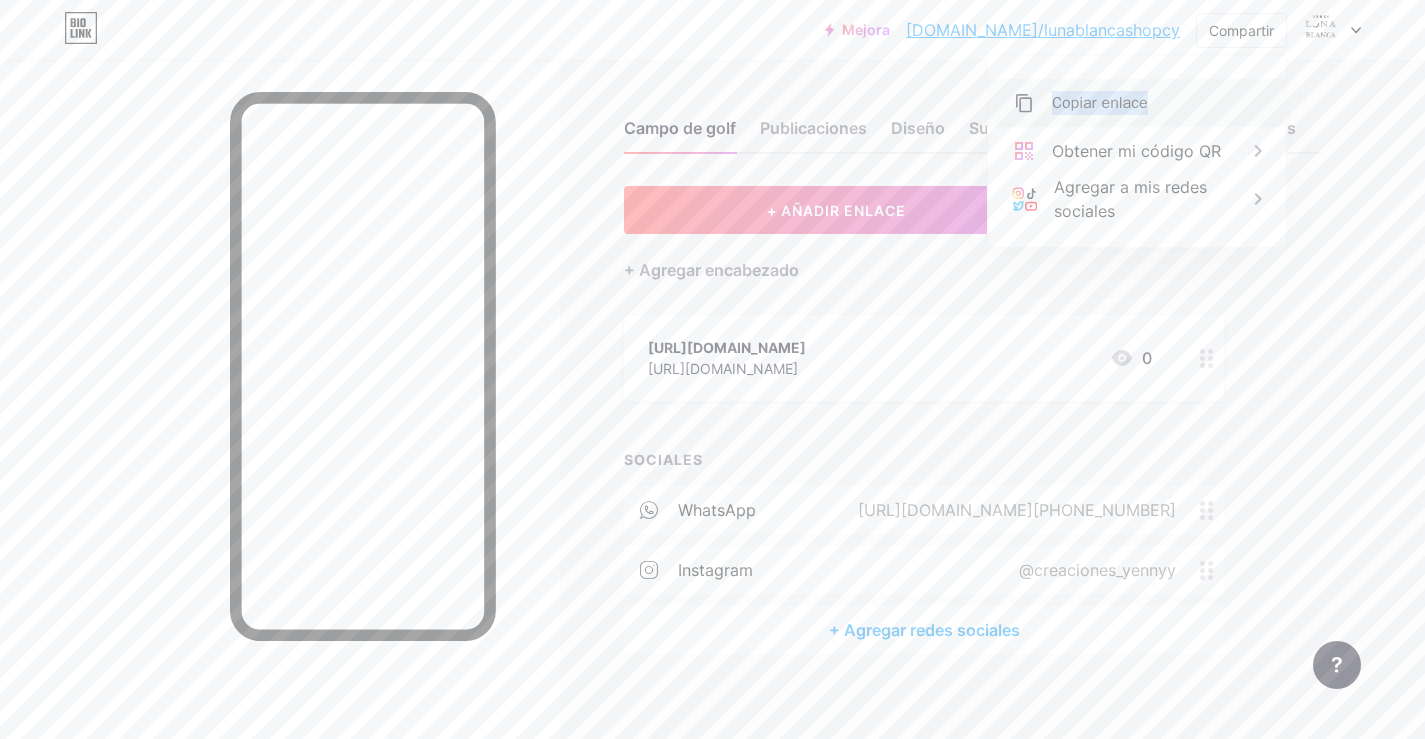 click on "Copiar enlace" at bounding box center (1137, 103) 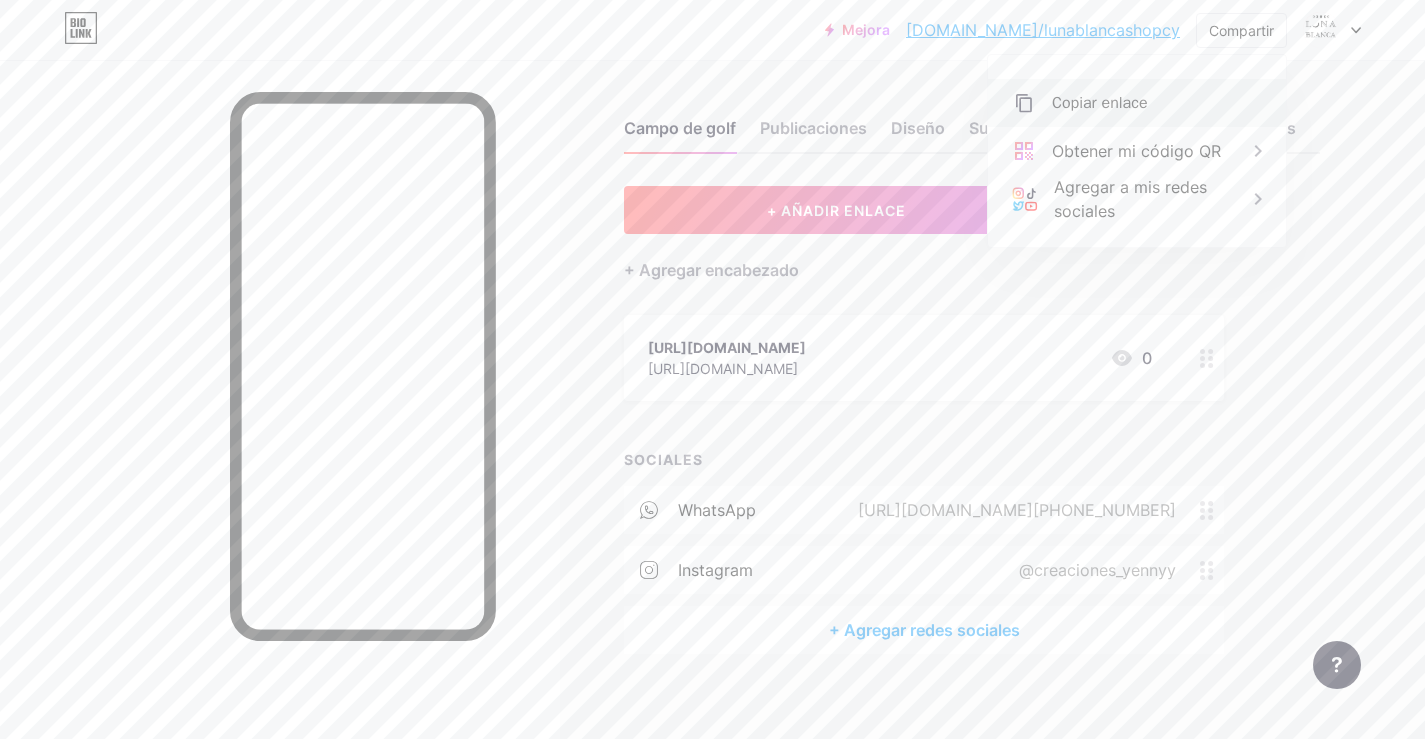 click on "Copiar enlace" at bounding box center [1137, 103] 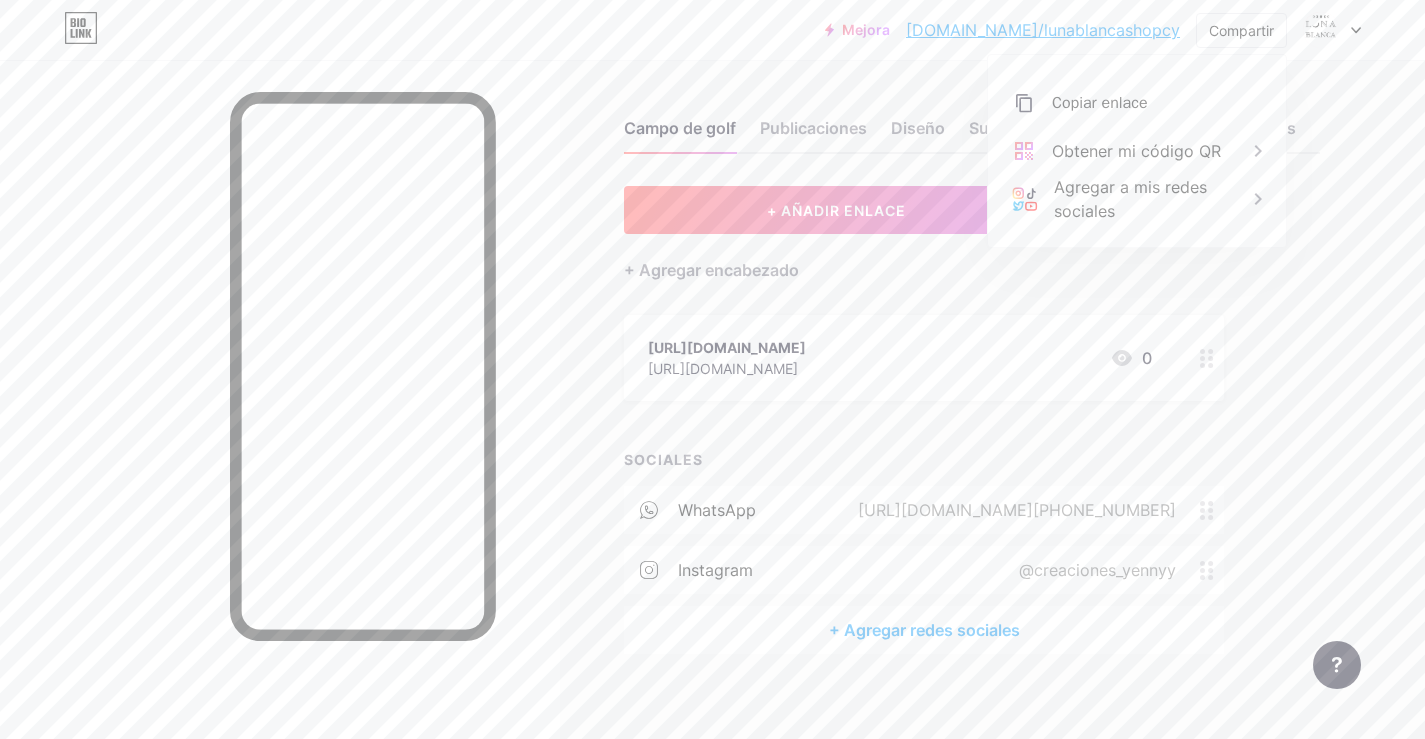 click on "Campo de golf
Publicaciones
Diseño
Suscriptores
NUEVO
Estadísticas
Ajustes       + AÑADIR ENLACE     + AÑADIR INCORPORAR
+ Agregar encabezado
[URL][DOMAIN_NAME]
[URL][DOMAIN_NAME]
0
SOCIALES
WhatsApp
[URL][DOMAIN_NAME][PHONE_NUMBER]
Instagram
@creaciones_yennyy               + Agregar redes sociales                       Solicitudes de funciones             Centro de ayuda         Contactar con soporte técnico" at bounding box center [702, 407] 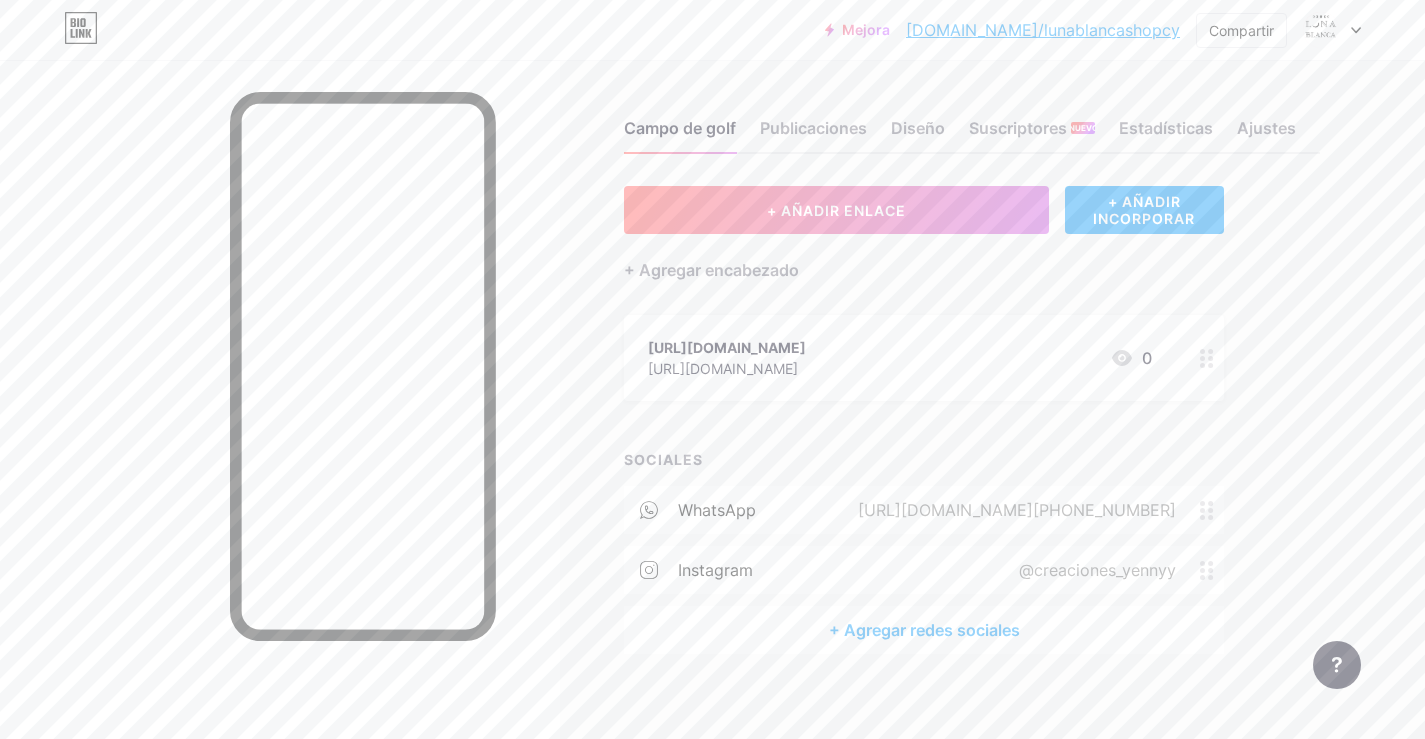 click on "[DOMAIN_NAME]/lunablancashopcy" at bounding box center (1043, 30) 